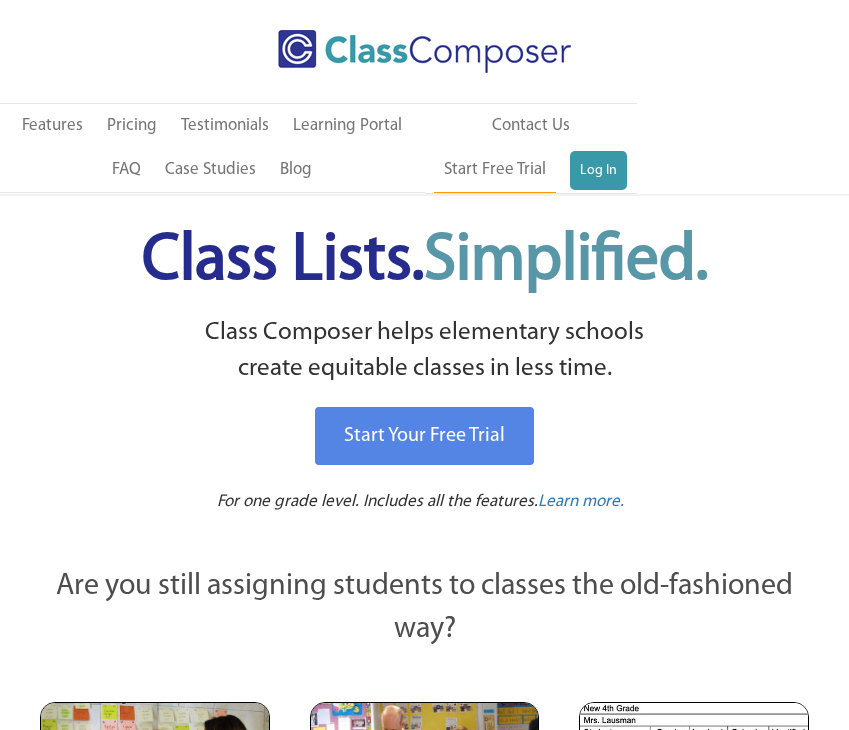 scroll, scrollTop: 0, scrollLeft: 0, axis: both 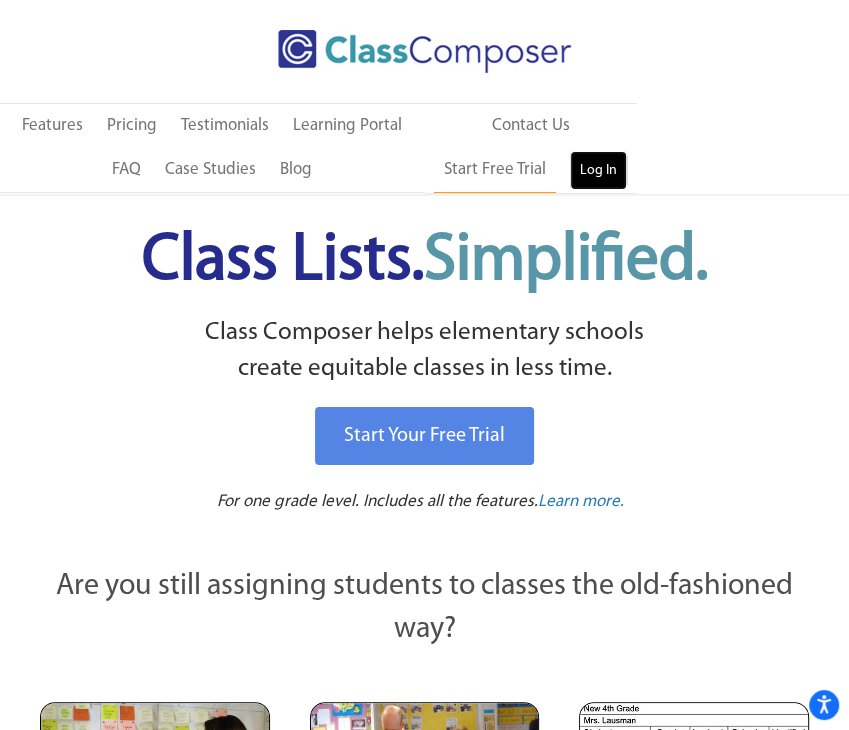 click on "Log In" at bounding box center [598, 171] 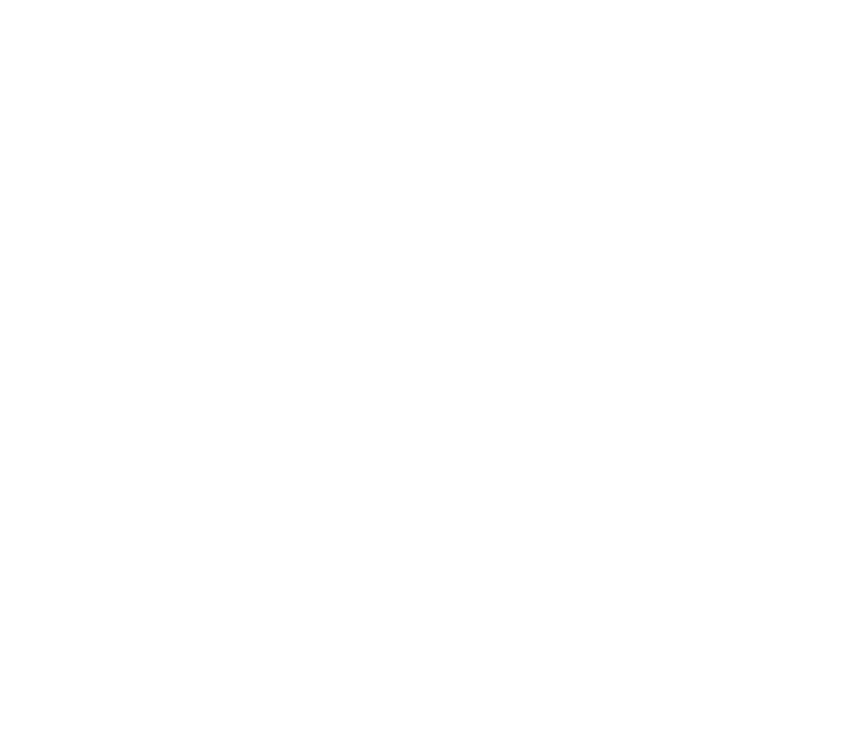 scroll, scrollTop: 0, scrollLeft: 0, axis: both 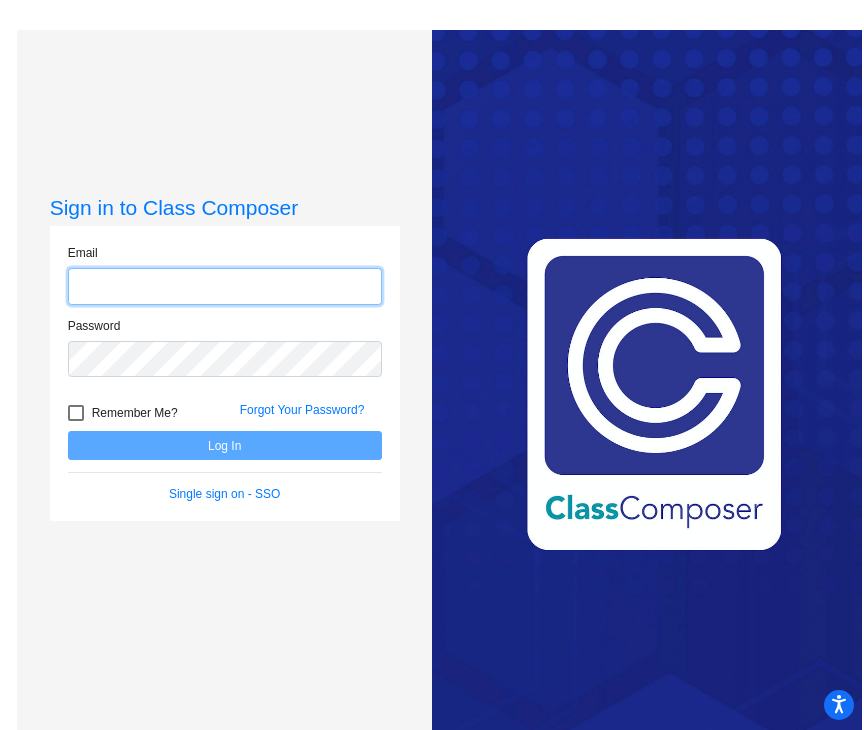 type on "pratzarwin@myvaughncharter.com" 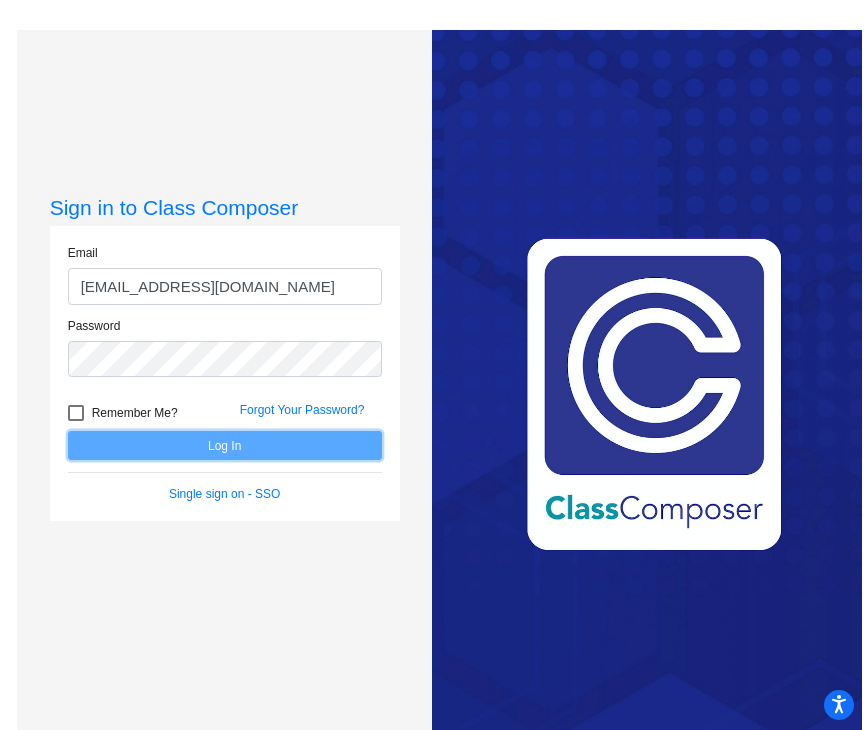 click on "Log In" 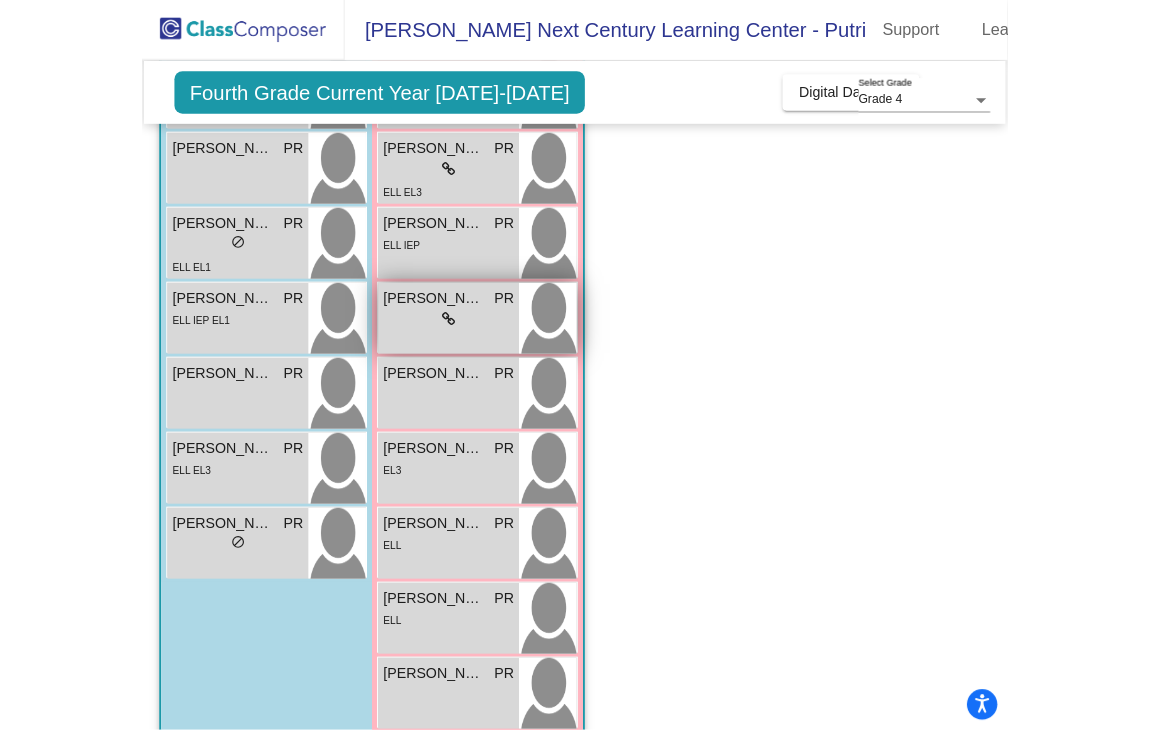 scroll, scrollTop: 628, scrollLeft: 0, axis: vertical 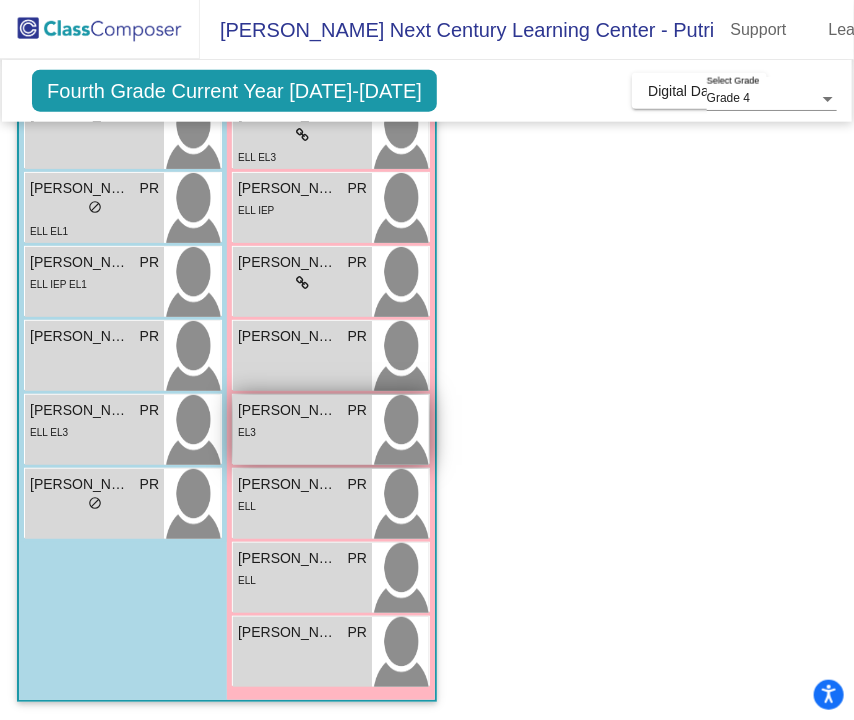 click on "EL3" at bounding box center (302, 431) 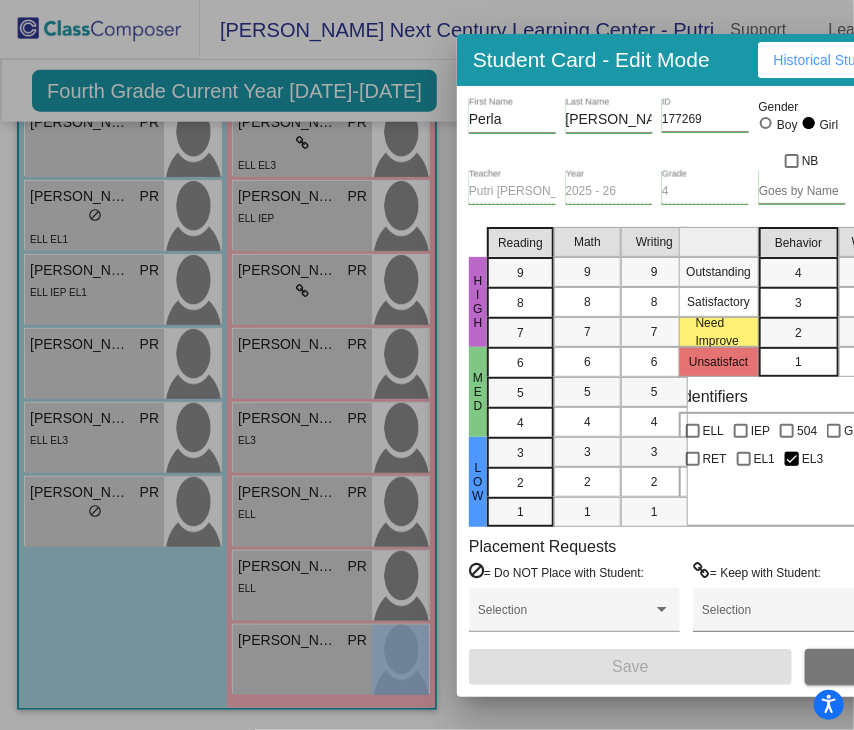 drag, startPoint x: 646, startPoint y: 717, endPoint x: 819, endPoint y: 735, distance: 173.9339 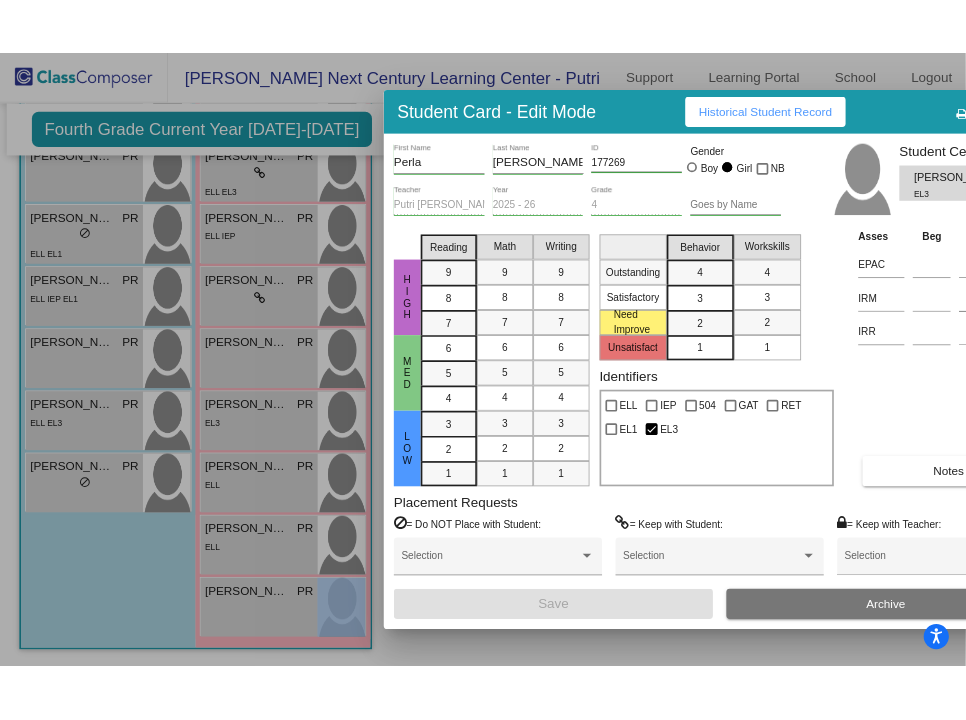 scroll, scrollTop: 584, scrollLeft: 0, axis: vertical 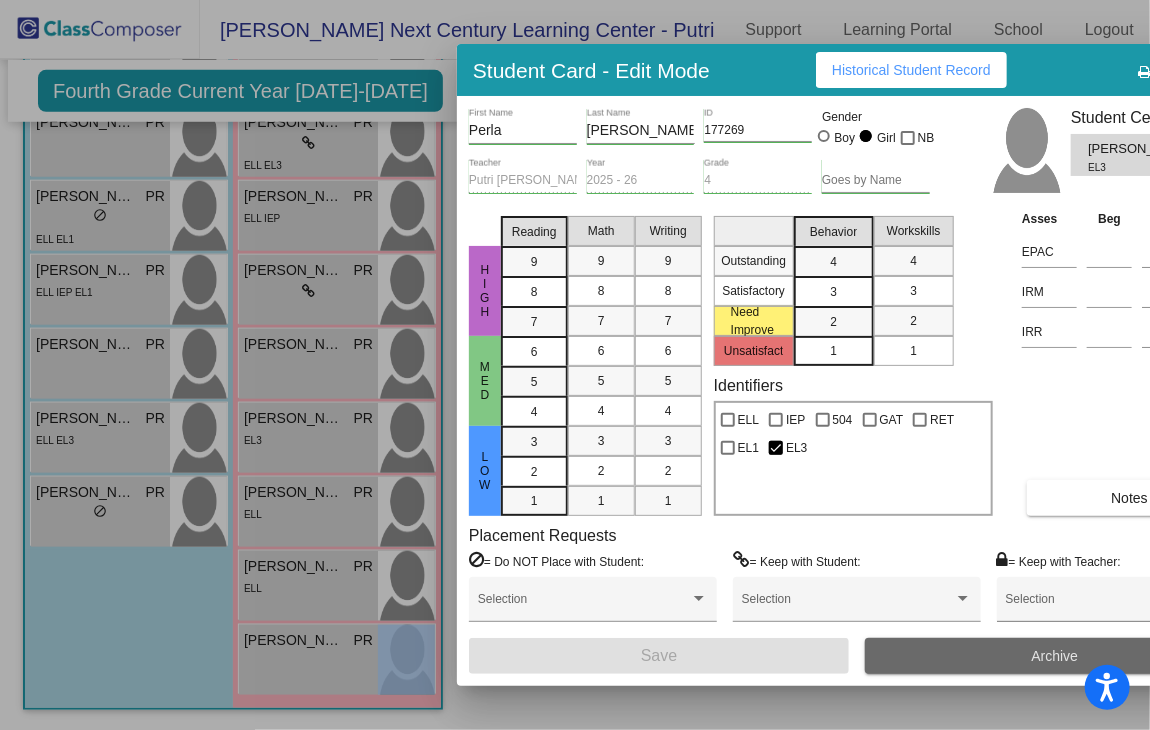 click on "Archive" at bounding box center [1055, 656] 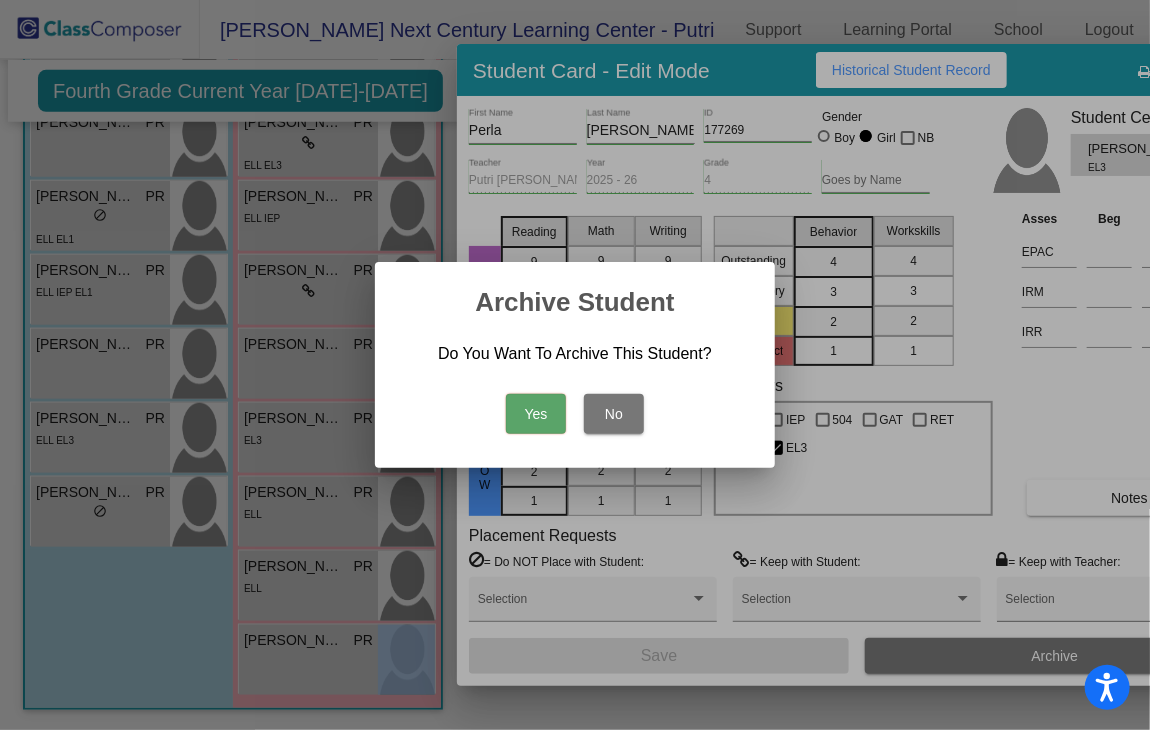 click on "No" at bounding box center (614, 414) 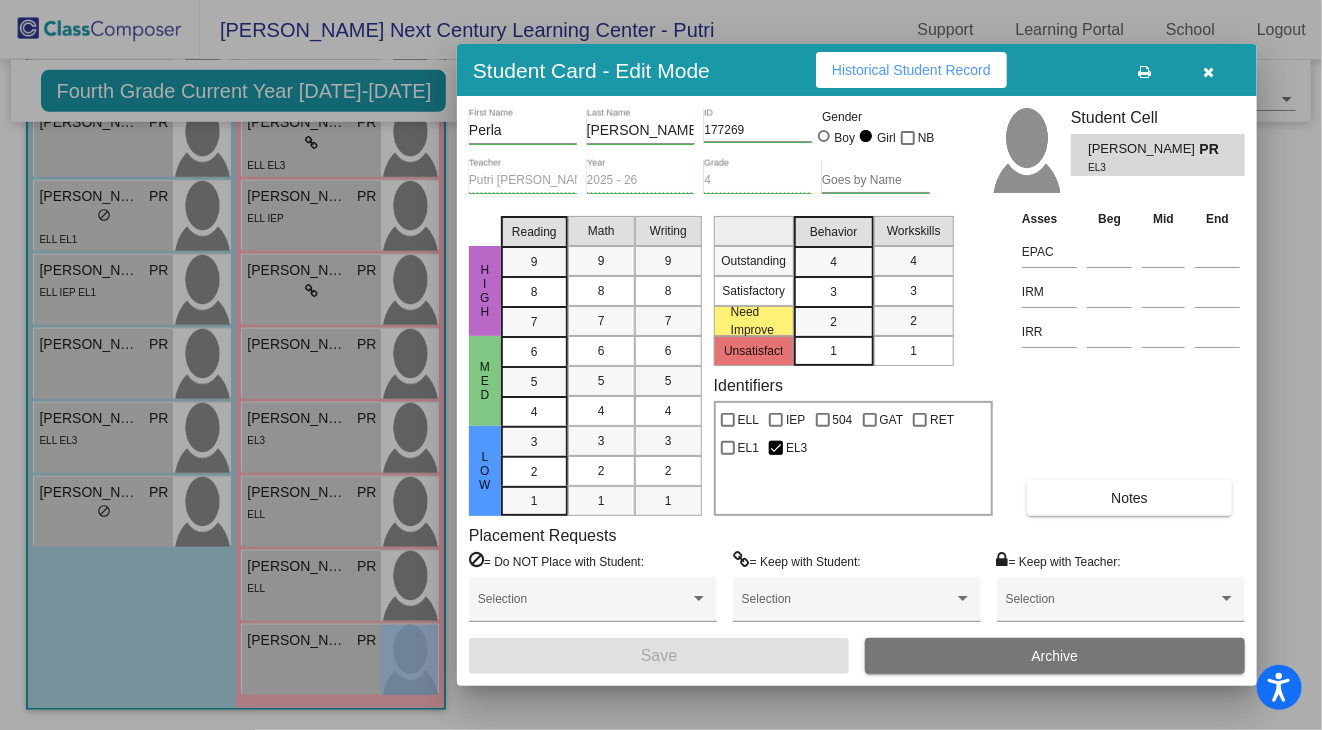 click at bounding box center [1209, 70] 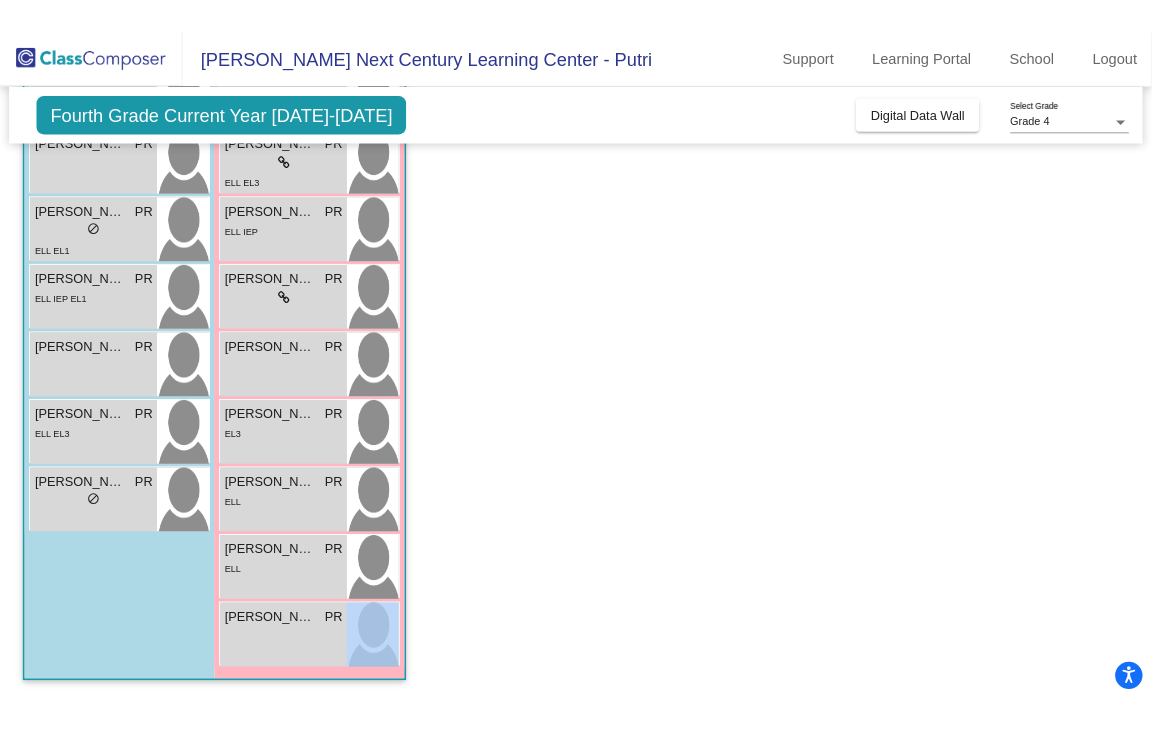 scroll, scrollTop: 628, scrollLeft: 0, axis: vertical 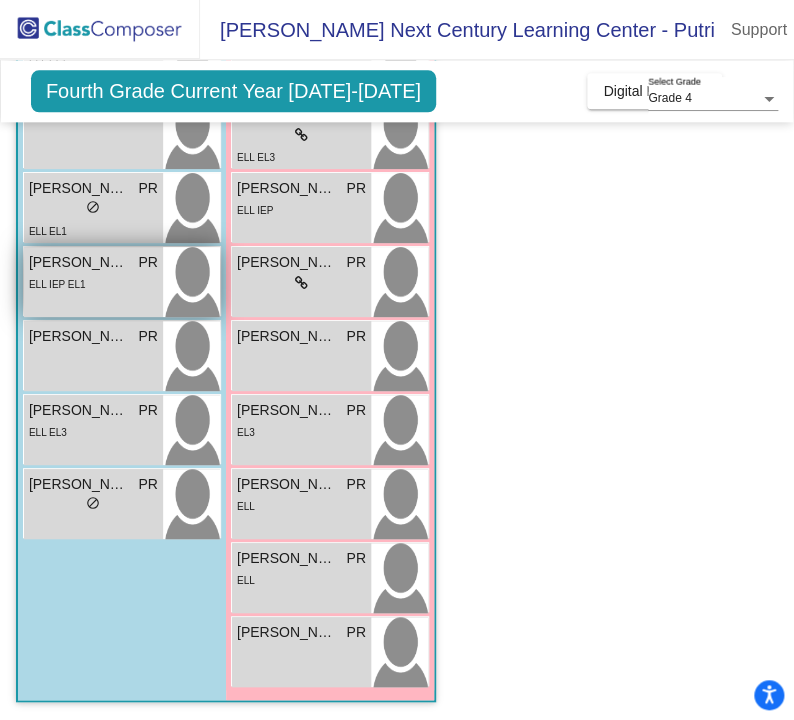 click on "ELL IEP EL1" at bounding box center (93, 283) 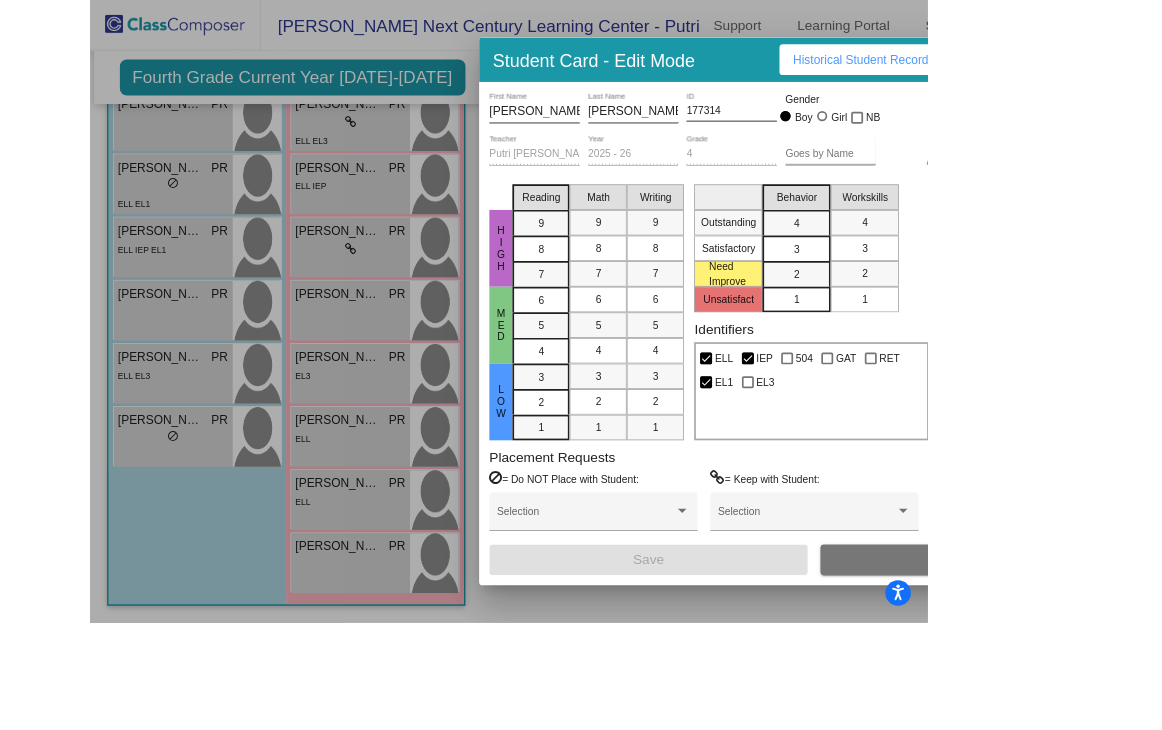 scroll, scrollTop: 584, scrollLeft: 0, axis: vertical 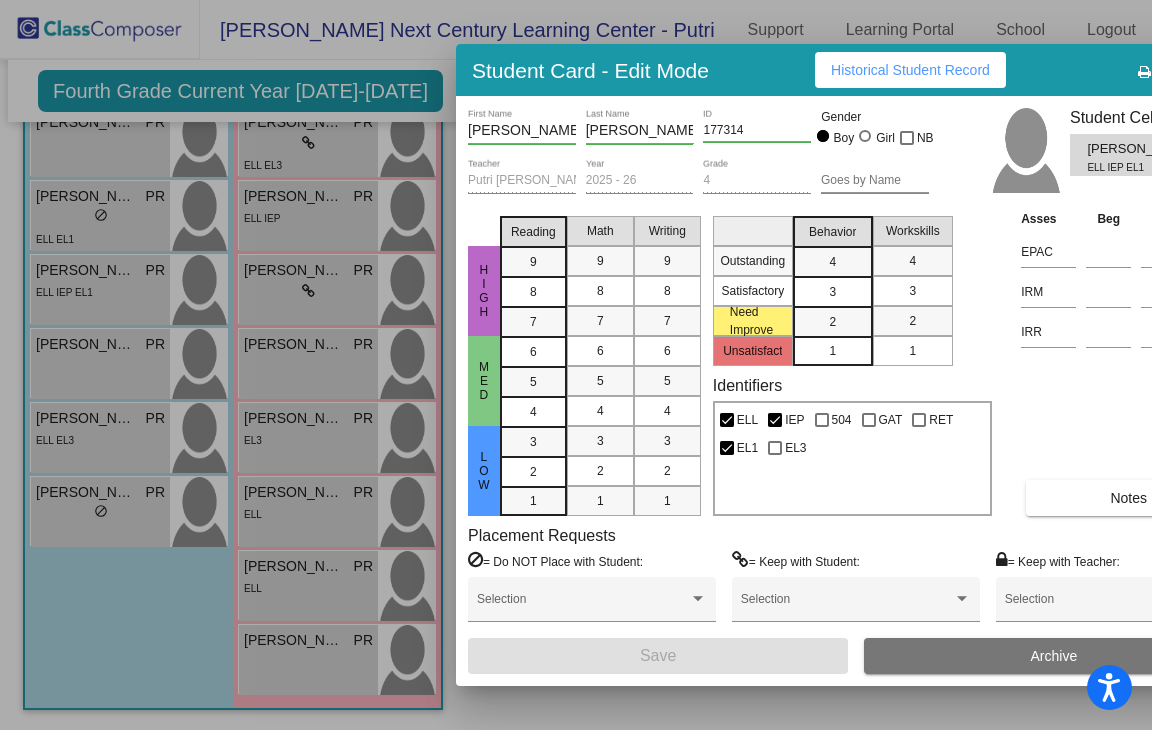 click on "Historical Student Record" at bounding box center (910, 70) 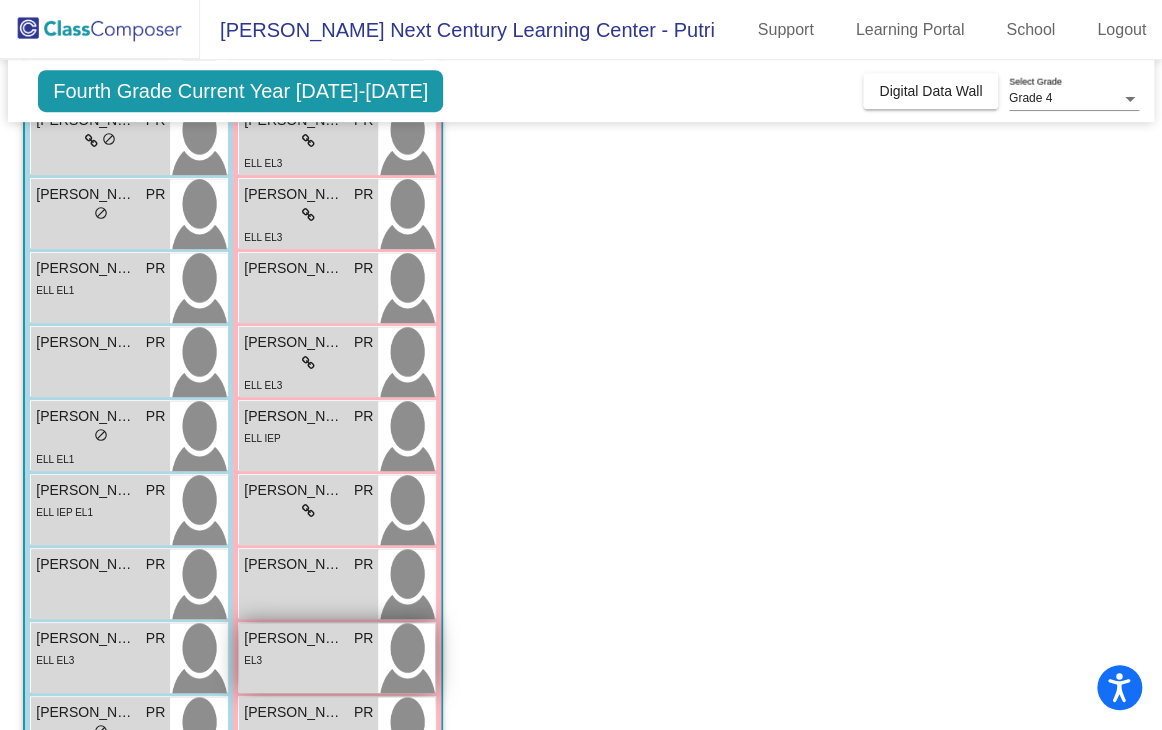 scroll, scrollTop: 284, scrollLeft: 0, axis: vertical 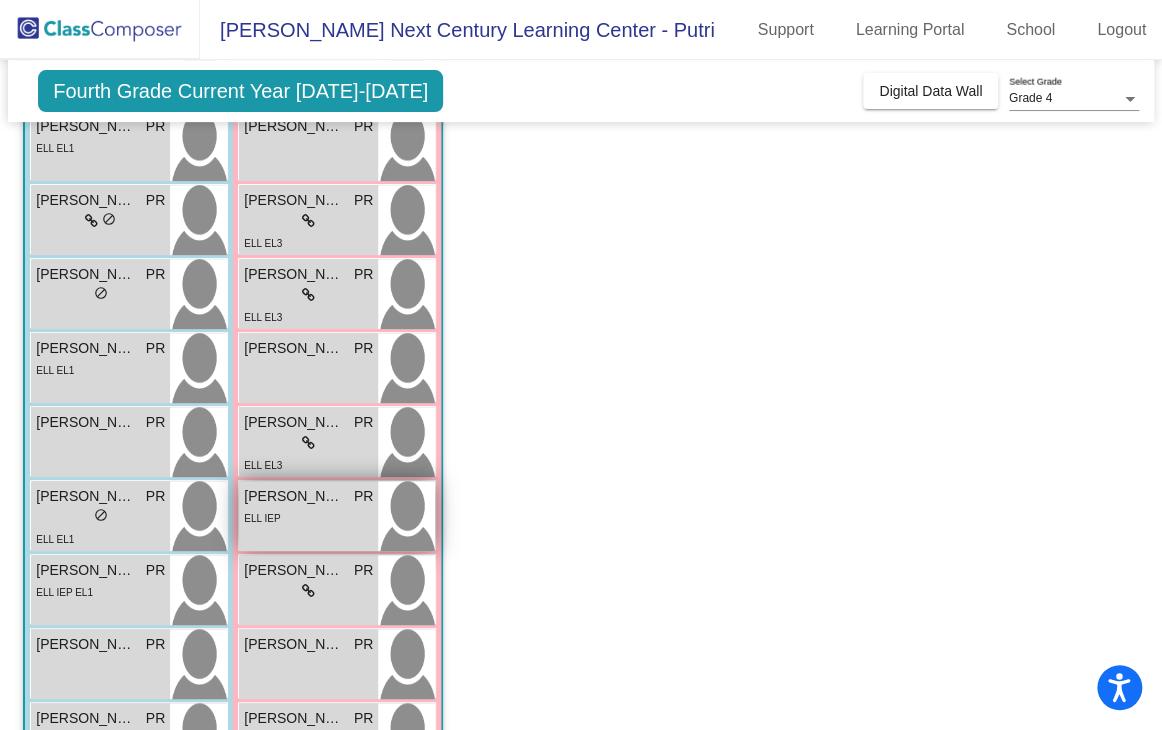 click on "PR" at bounding box center (363, 496) 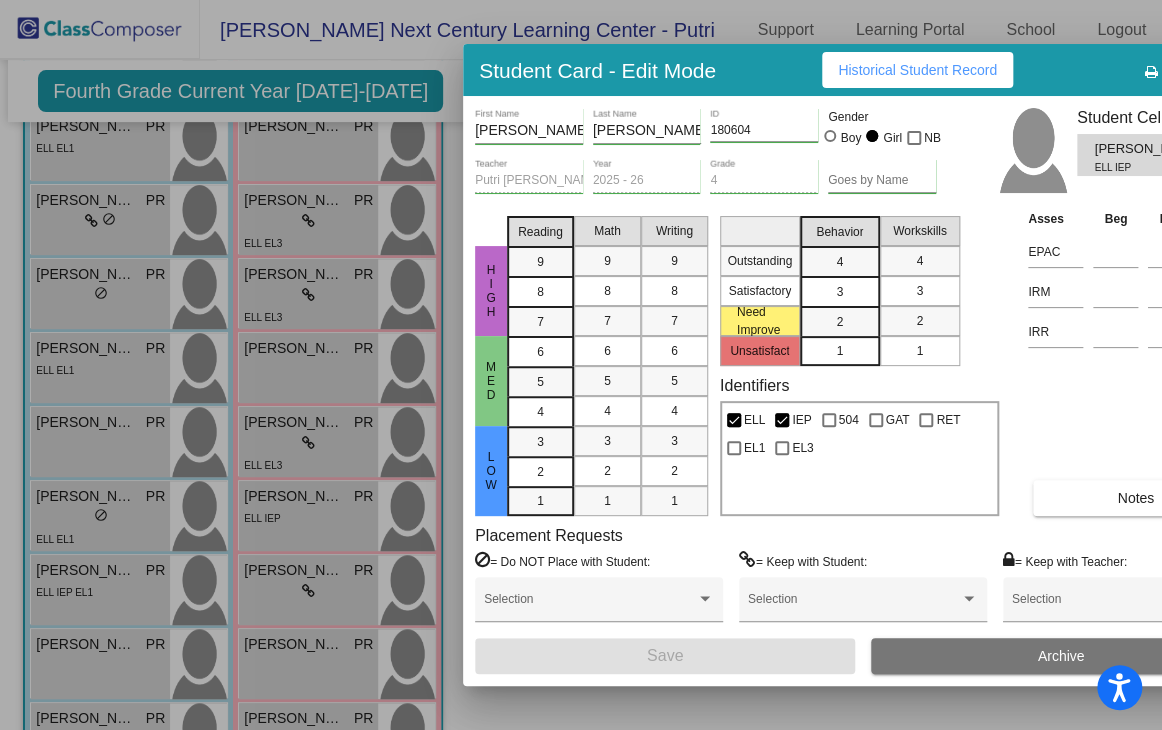 click on "Historical Student Record" at bounding box center [917, 70] 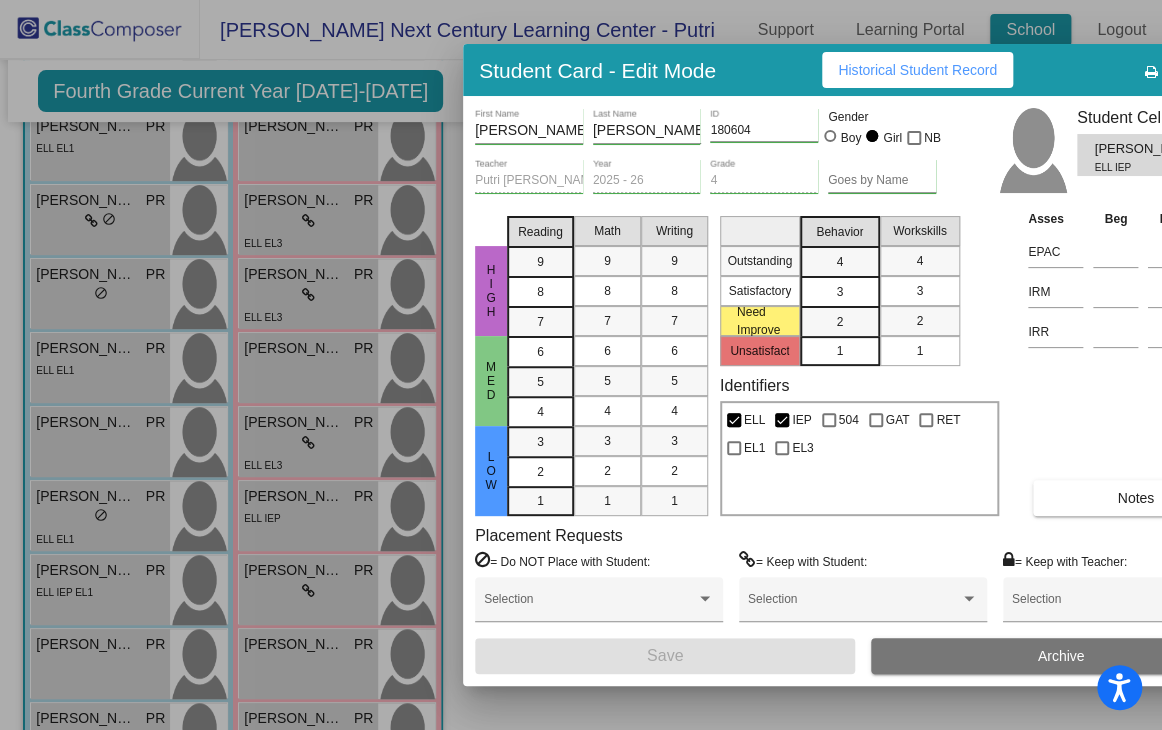 click at bounding box center (581, 365) 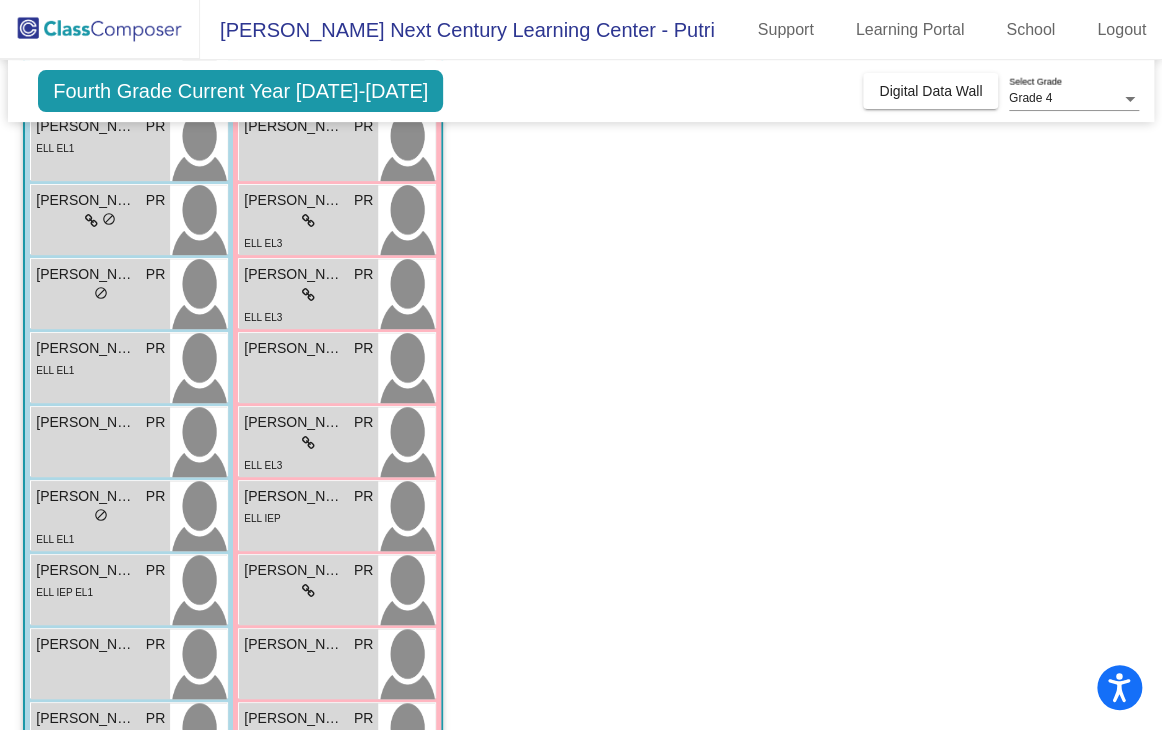 click on "Class 7   - Ratzarwin  picture_as_pdf Putri Ratzarwin  Add Student  First Name Last Name Student Id  (Recommended)   Boy   Girl   Non Binary Add Close  Boys : 11  Aiden Gonzalez PR lock do_not_disturb_alt ELL Alexander Mejia PR lock do_not_disturb_alt ELL EL1 Angel Dominguez PR lock do_not_disturb_alt Carlos Blake PR lock do_not_disturb_alt Charles Riggens PR lock do_not_disturb_alt ELL EL1 Charlie Montano PR lock do_not_disturb_alt Dylan Garcia PR lock do_not_disturb_alt ELL EL1 Gerardo Andrade PR lock do_not_disturb_alt ELL IEP EL1 Leonardo Romero Avalos PR lock do_not_disturb_alt Martin Alarcon PR lock do_not_disturb_alt ELL EL3 Ryan Venegas PR lock do_not_disturb_alt Girls: 13 Allison Escobedo PR lock do_not_disturb_alt ELL IEP EL1 Delilah Chavez PR lock do_not_disturb_alt Esmeralda Vasquez Barahona PR lock do_not_disturb_alt ELL EL3 Eva Lauriano Maldonado PR lock do_not_disturb_alt ELL EL3 Jazelle Padilla PR lock do_not_disturb_alt Jenner Hinojosa PR lock do_not_disturb_alt ELL EL3 PR lock ELL IEP PR" 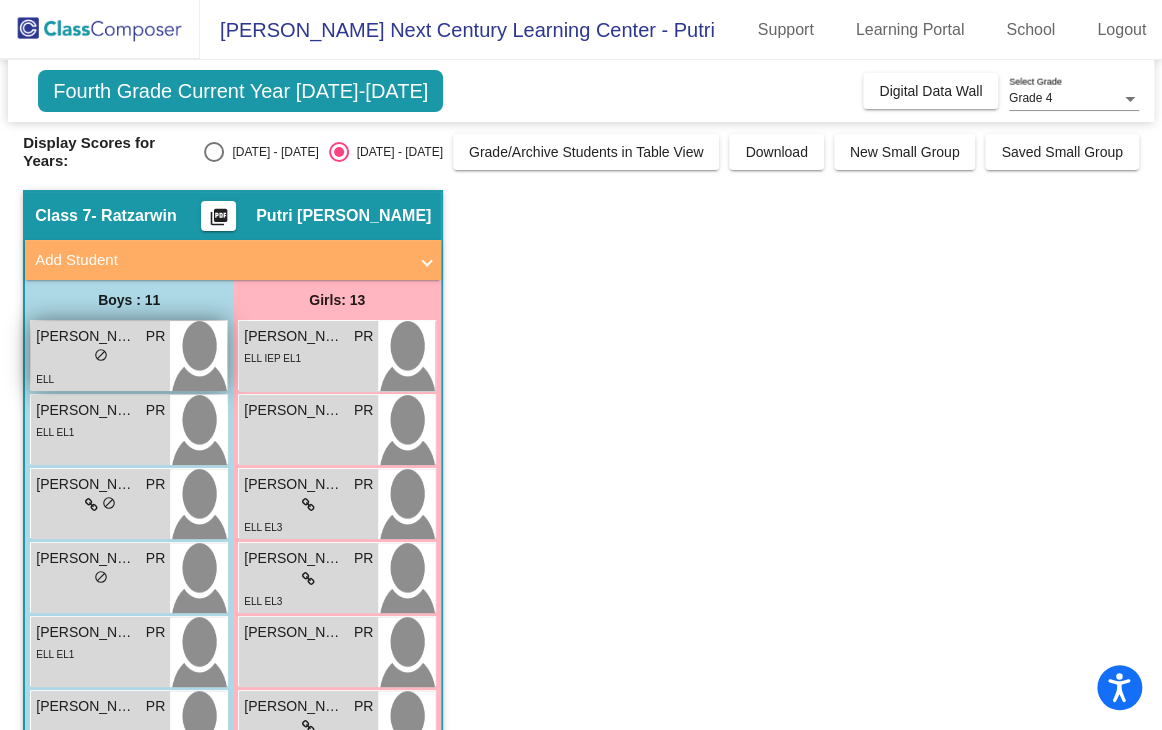 click on "ELL" at bounding box center [100, 378] 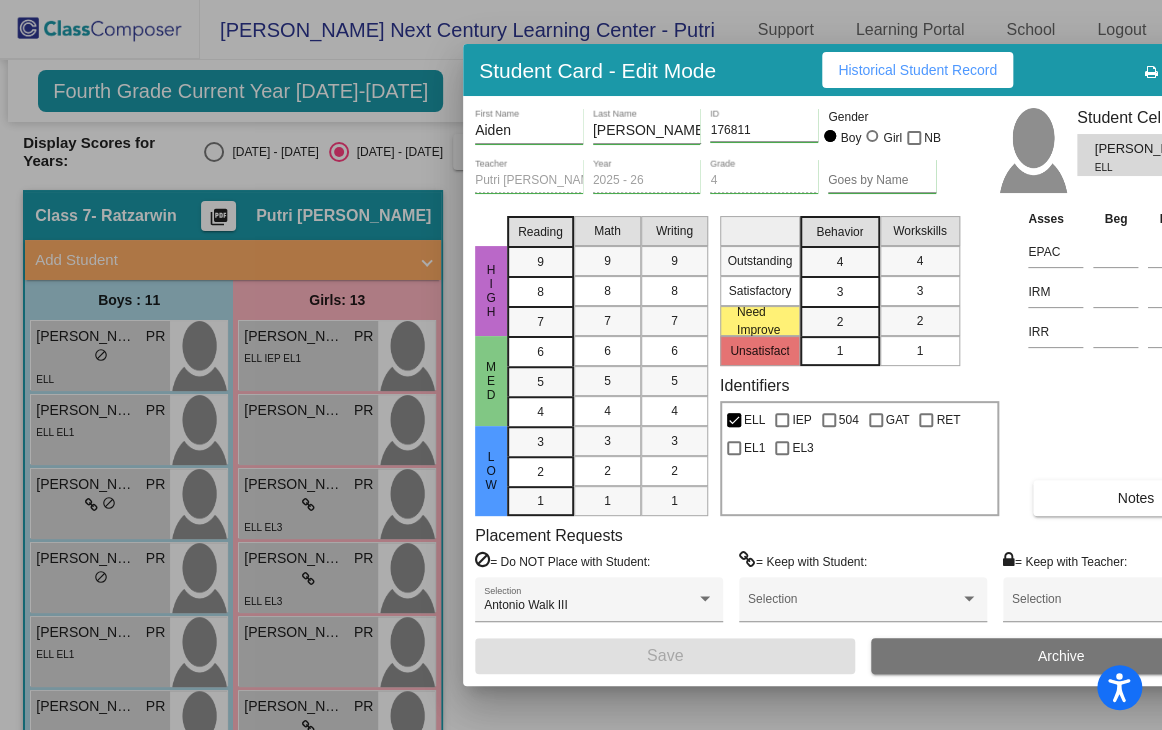 click on "Historical Student Record" at bounding box center (917, 70) 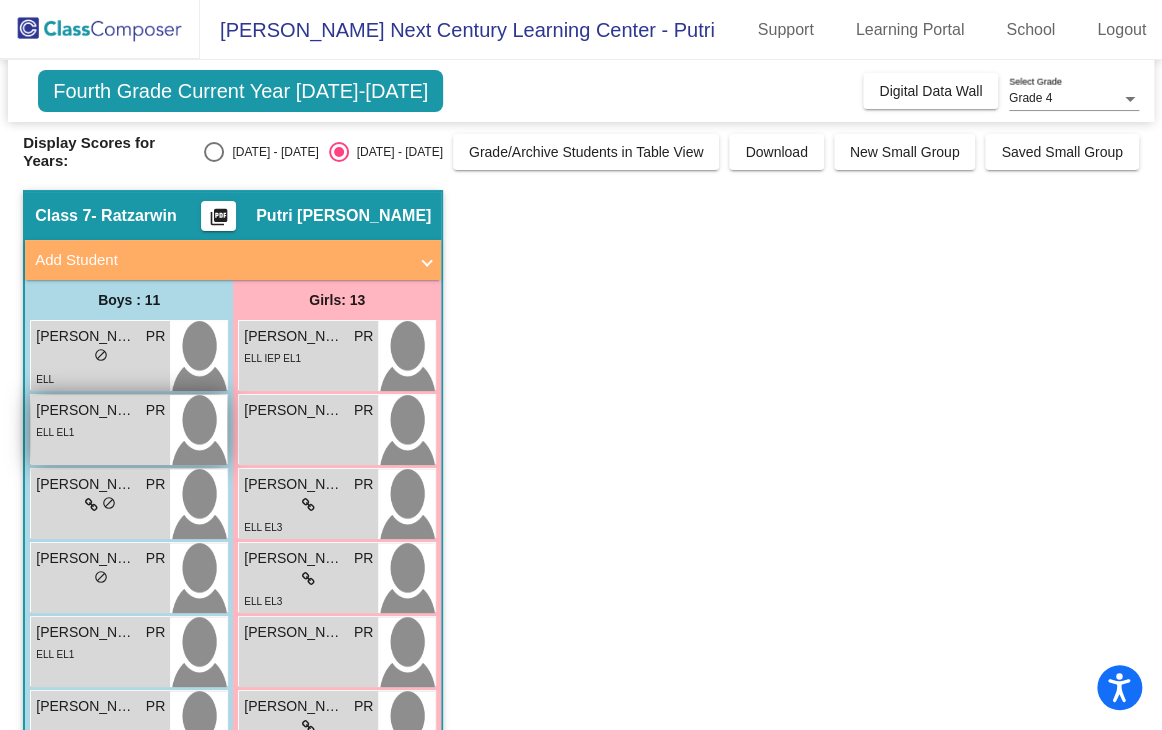 click at bounding box center [198, 430] 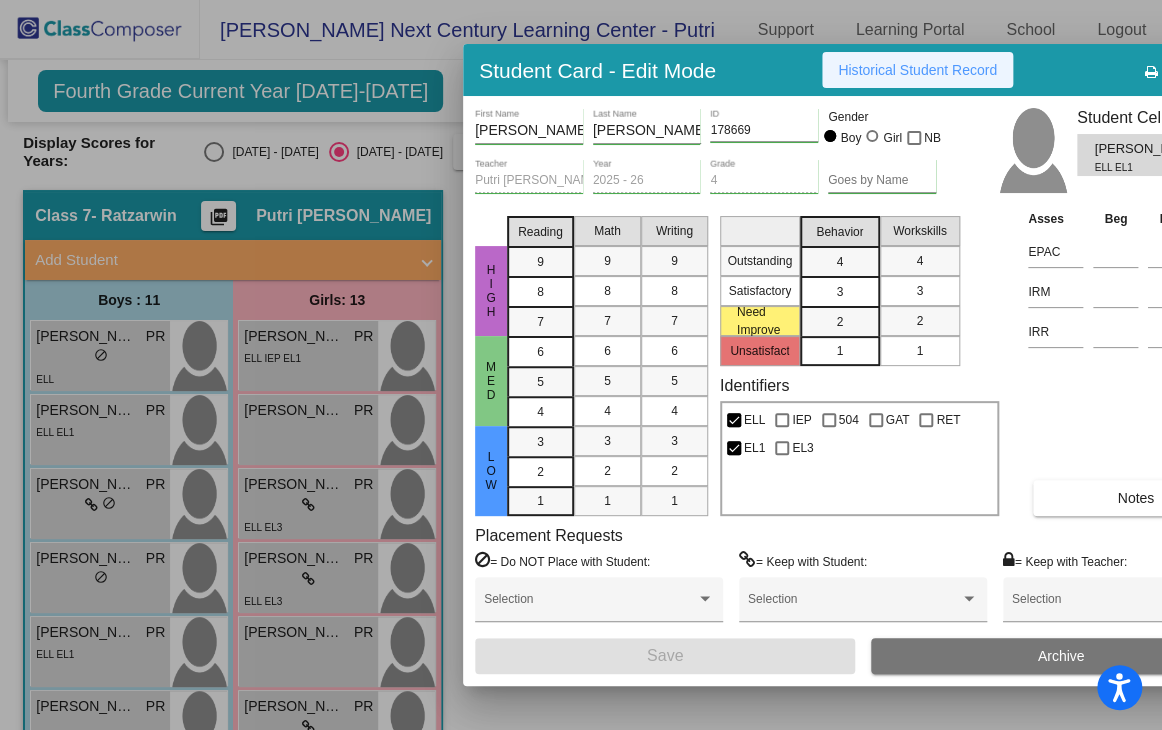 click on "Historical Student Record" at bounding box center [917, 70] 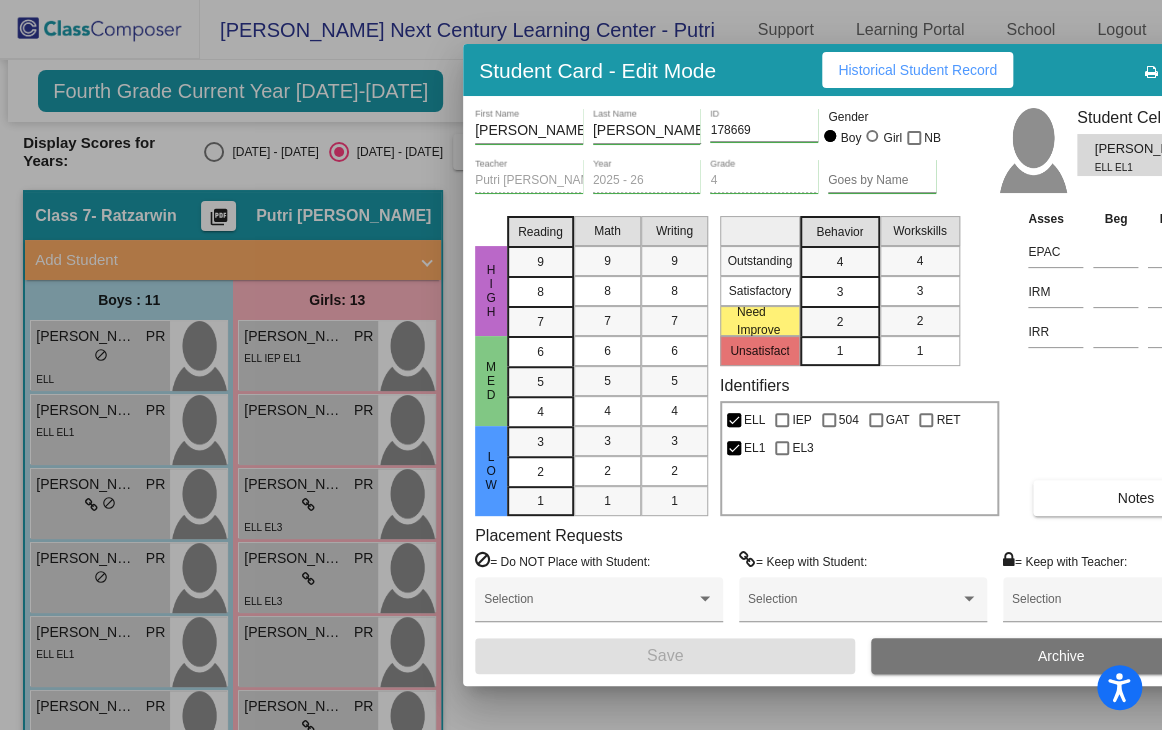 click at bounding box center (581, 365) 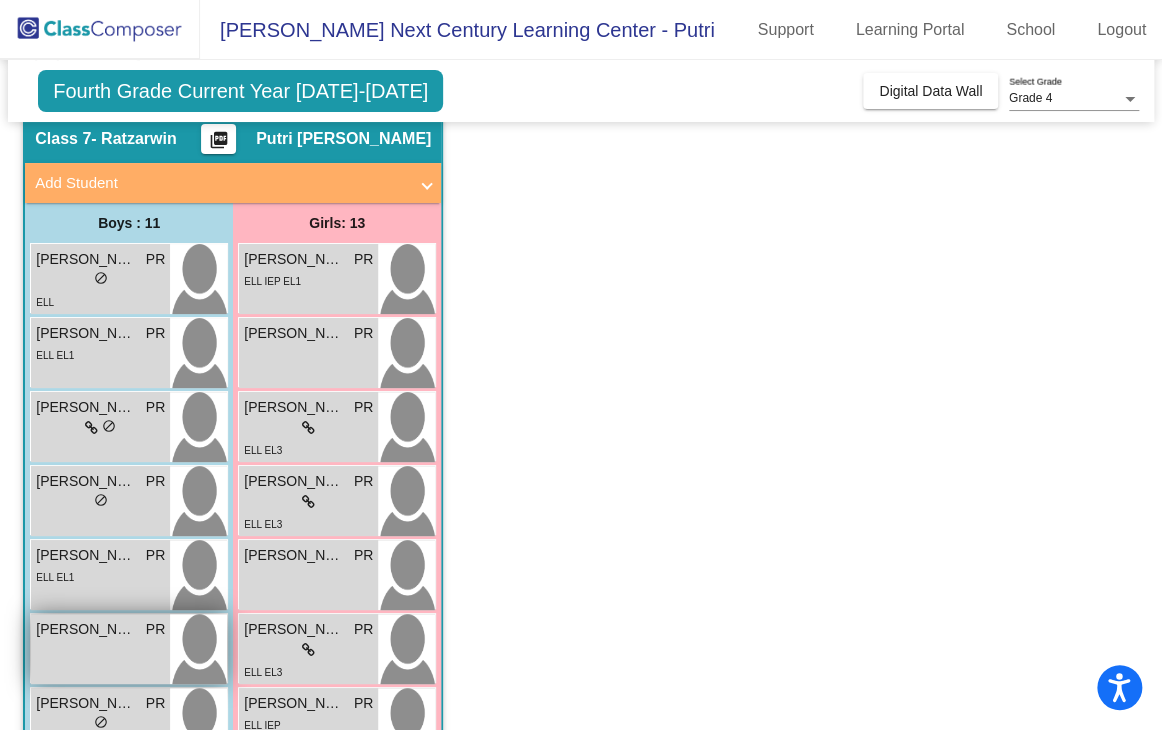 scroll, scrollTop: 200, scrollLeft: 0, axis: vertical 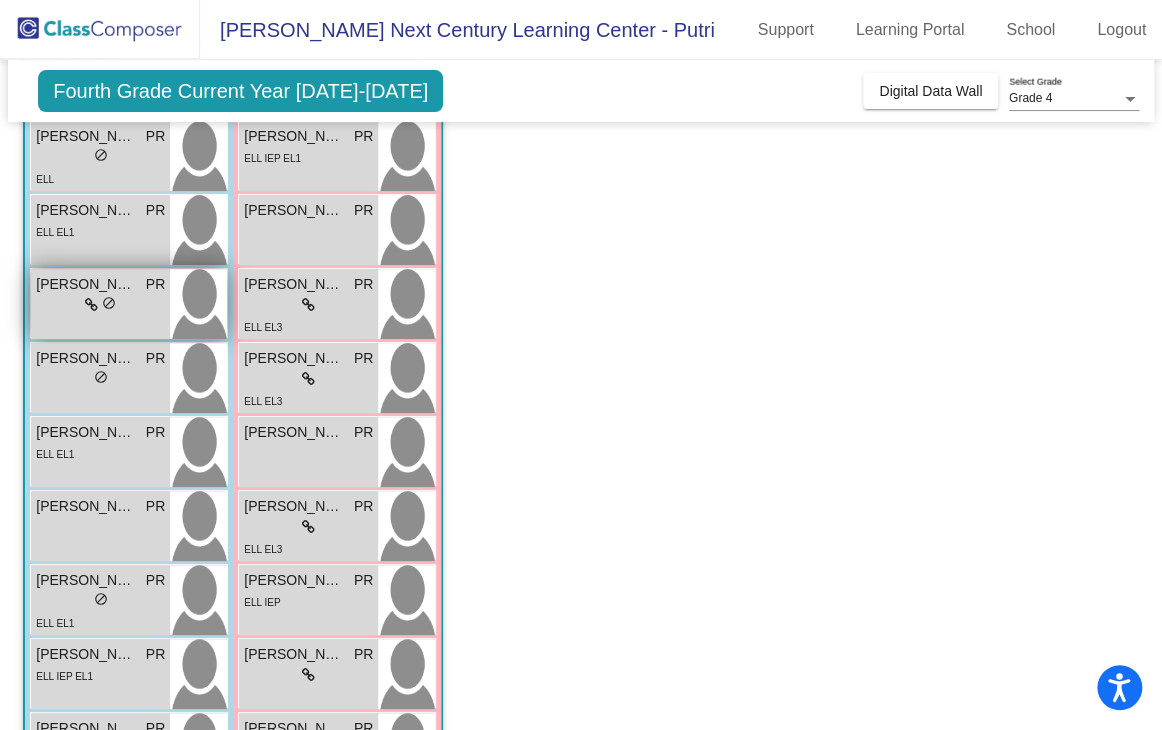 click on "Angel Dominguez PR lock do_not_disturb_alt" at bounding box center (100, 304) 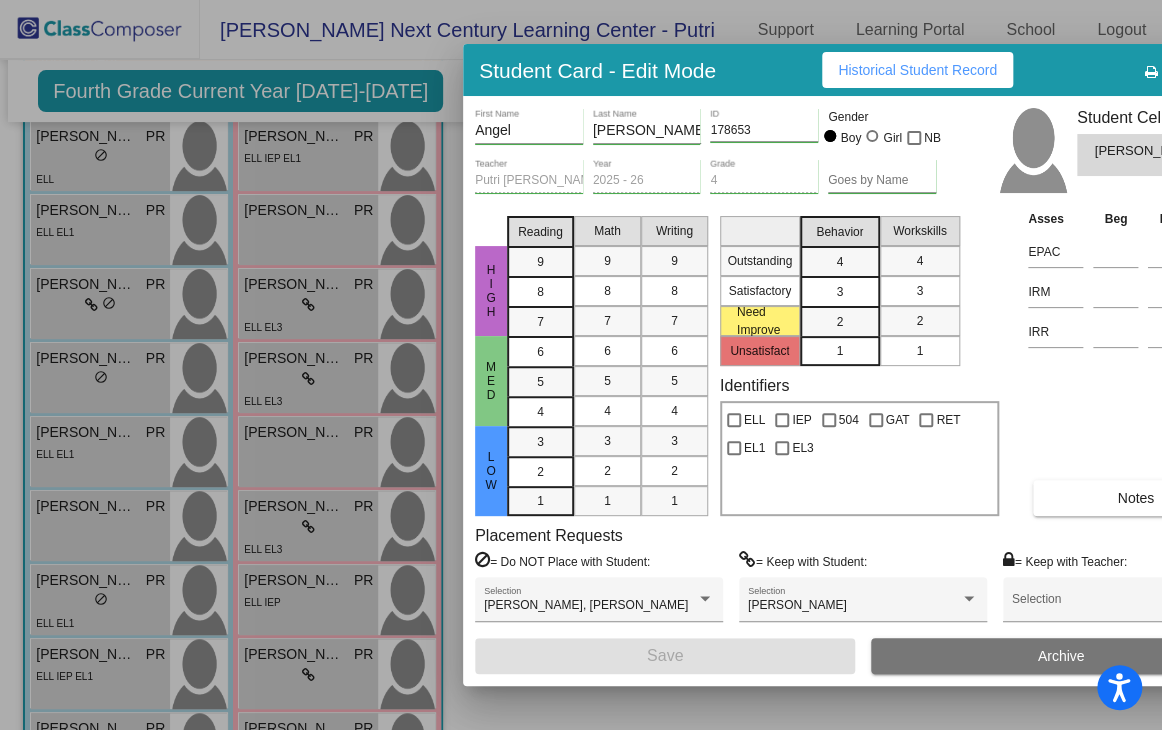 click on "Historical Student Record" at bounding box center [917, 70] 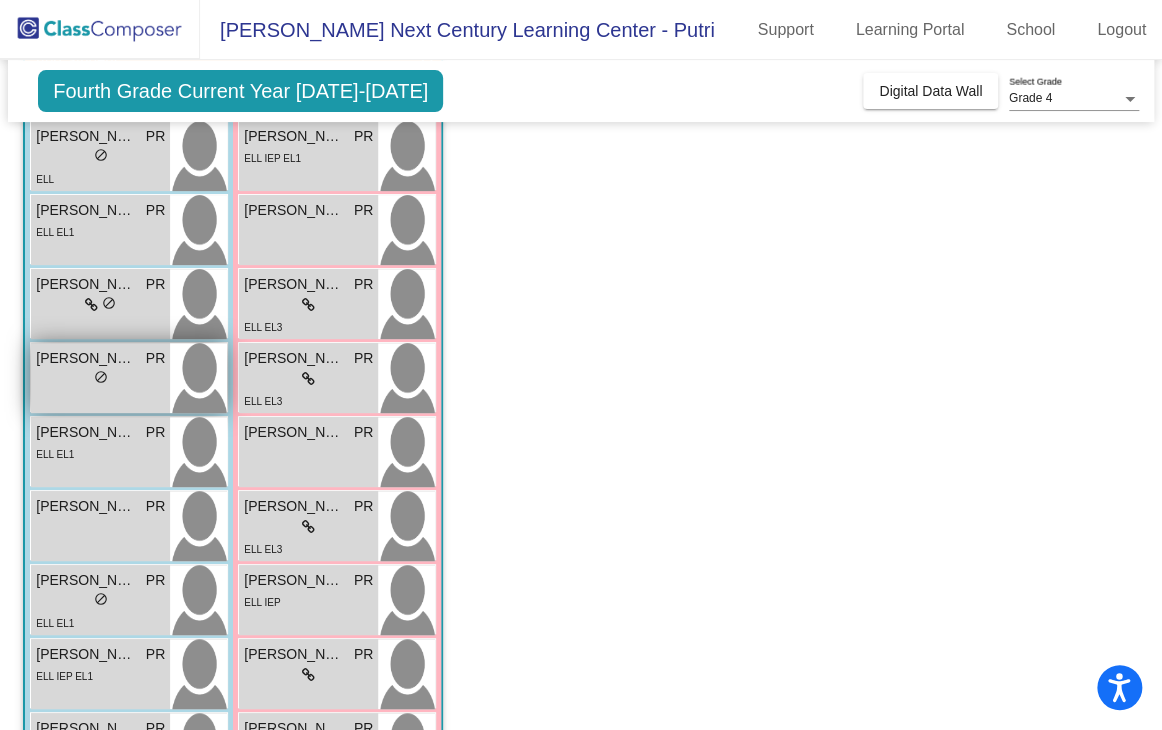 click on "Carlos Blake" at bounding box center [86, 358] 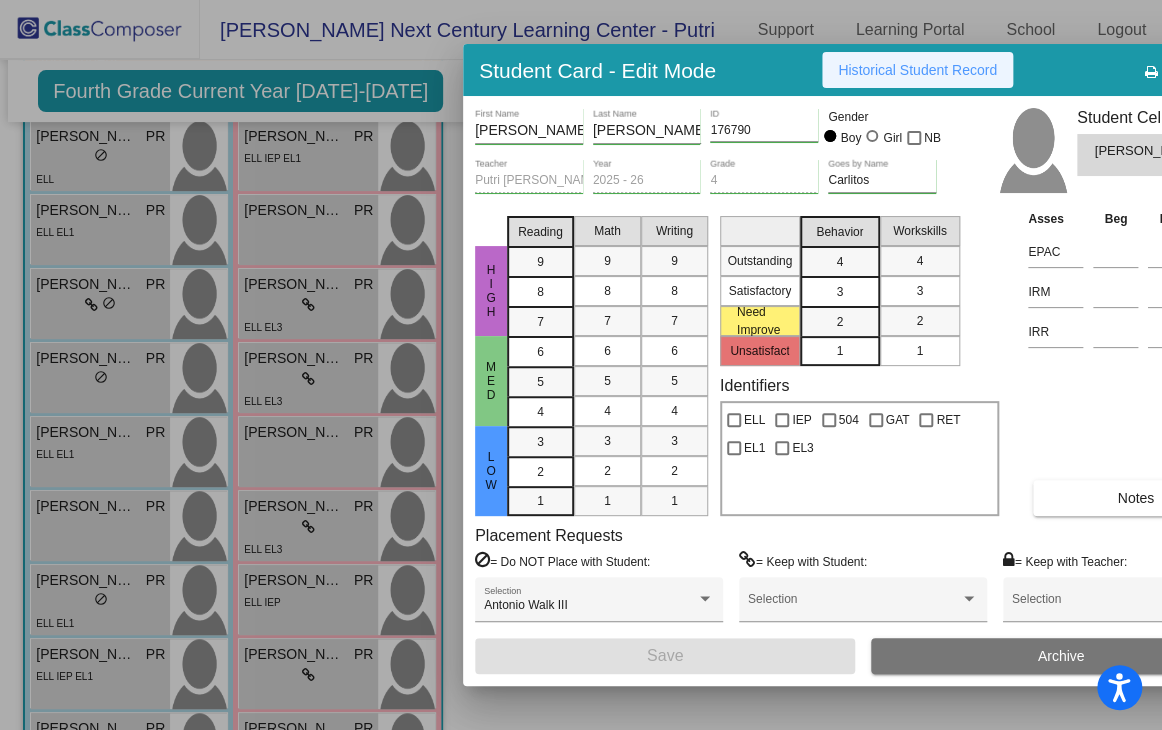 click on "Historical Student Record" at bounding box center (917, 70) 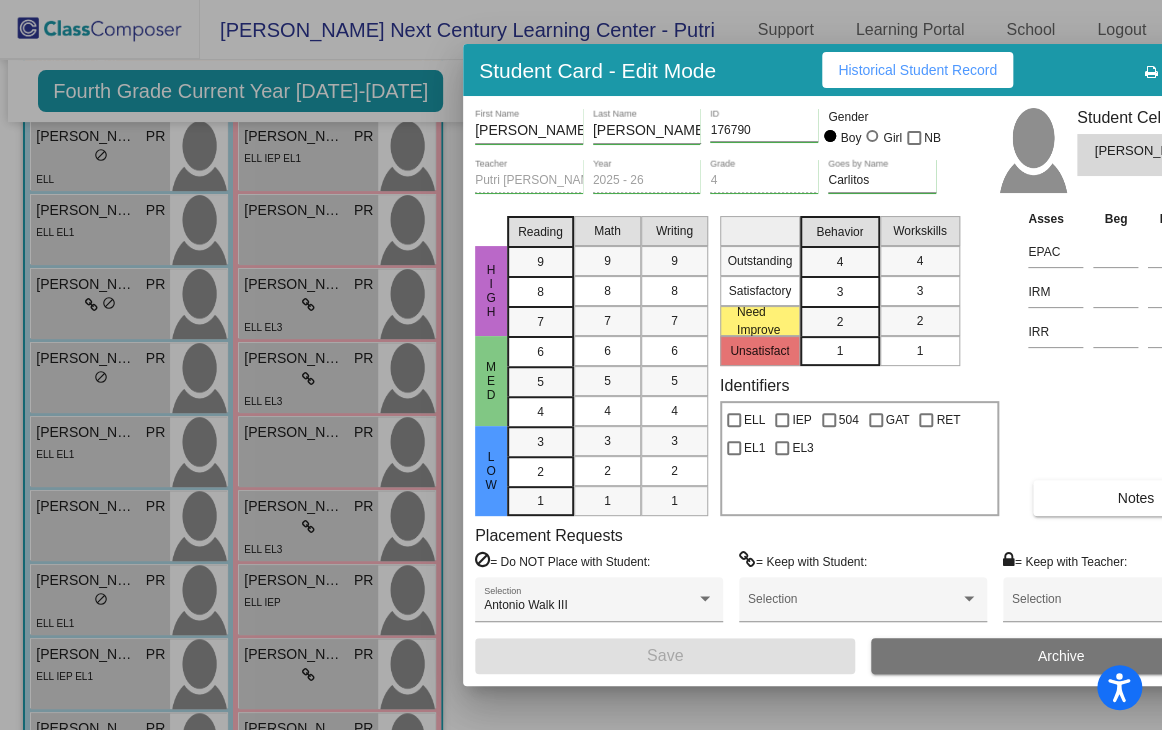 click at bounding box center [581, 365] 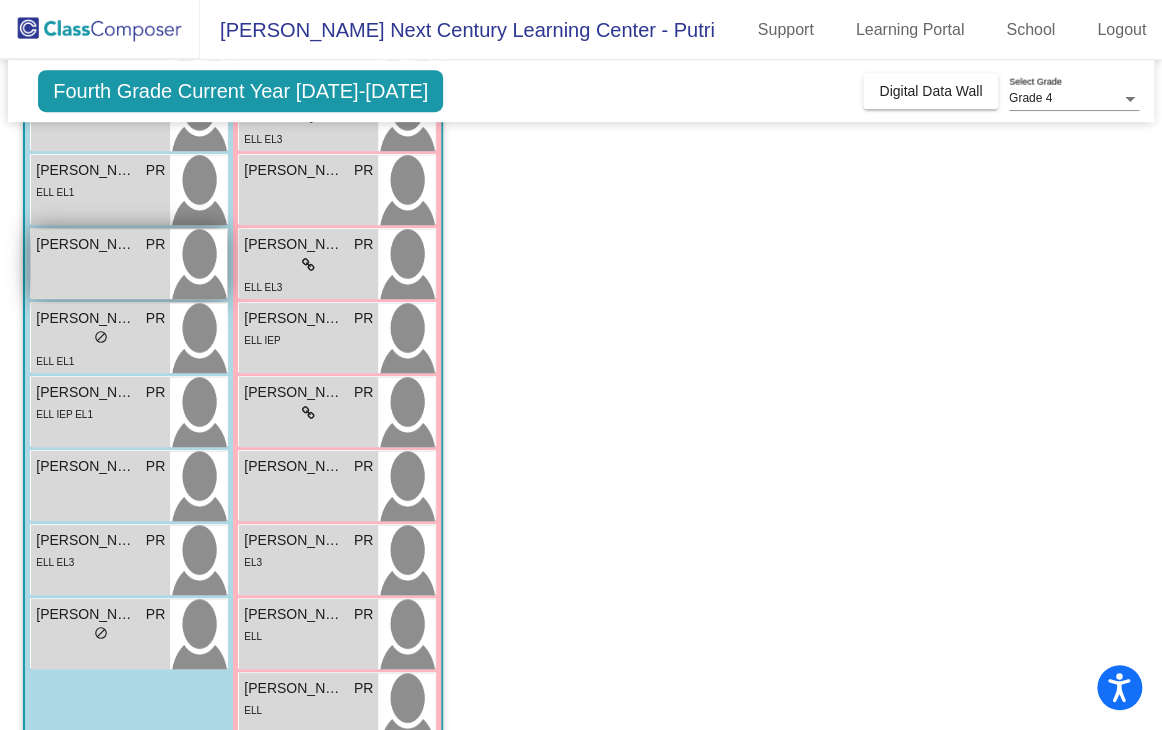 scroll, scrollTop: 400, scrollLeft: 0, axis: vertical 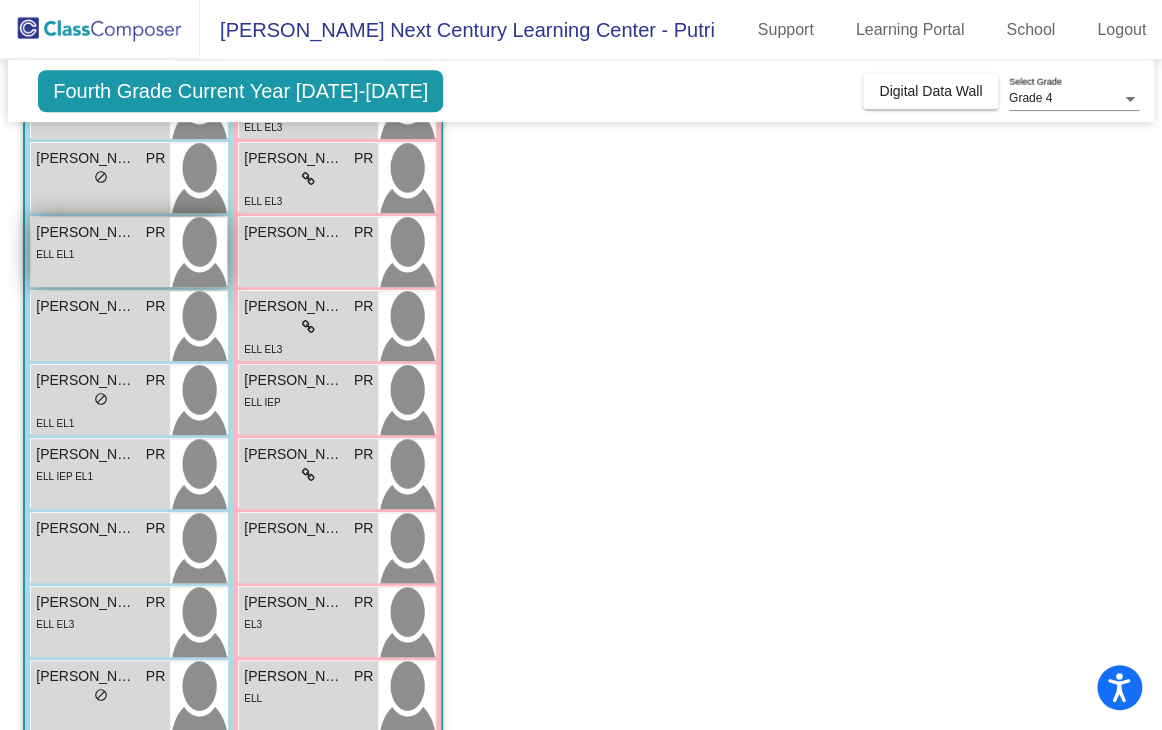 click on "ELL EL1" at bounding box center (100, 253) 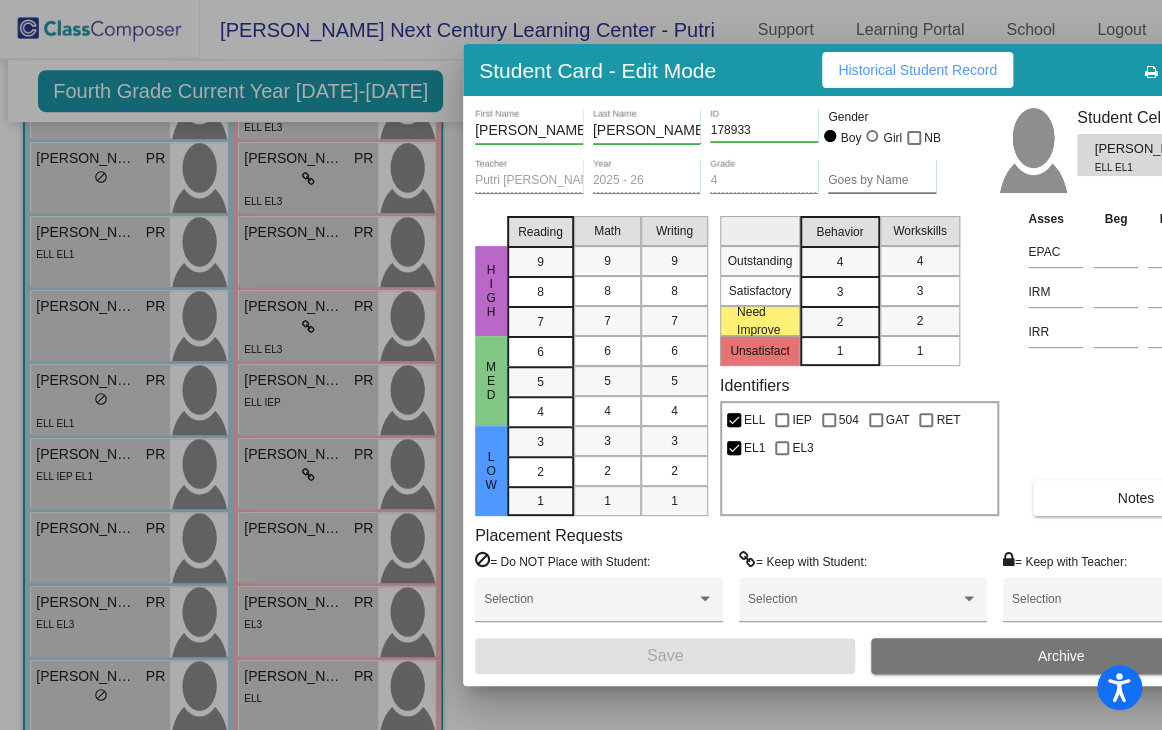 click on "Historical Student Record" at bounding box center (917, 70) 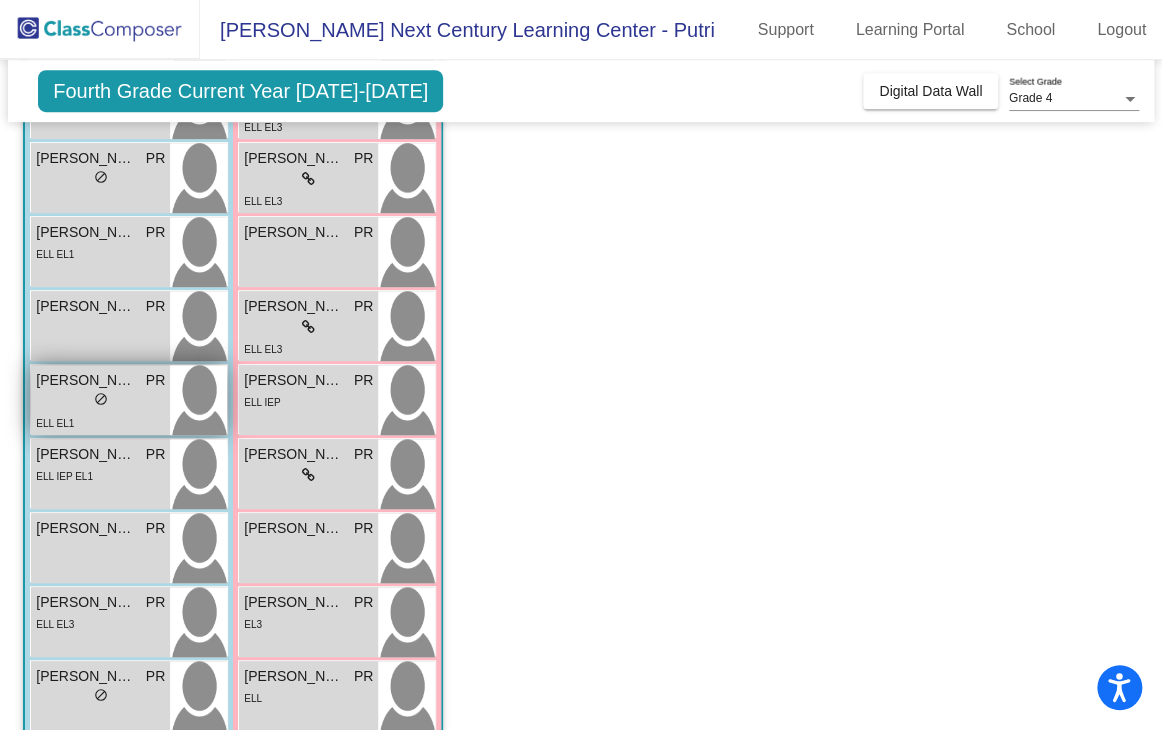scroll, scrollTop: 500, scrollLeft: 0, axis: vertical 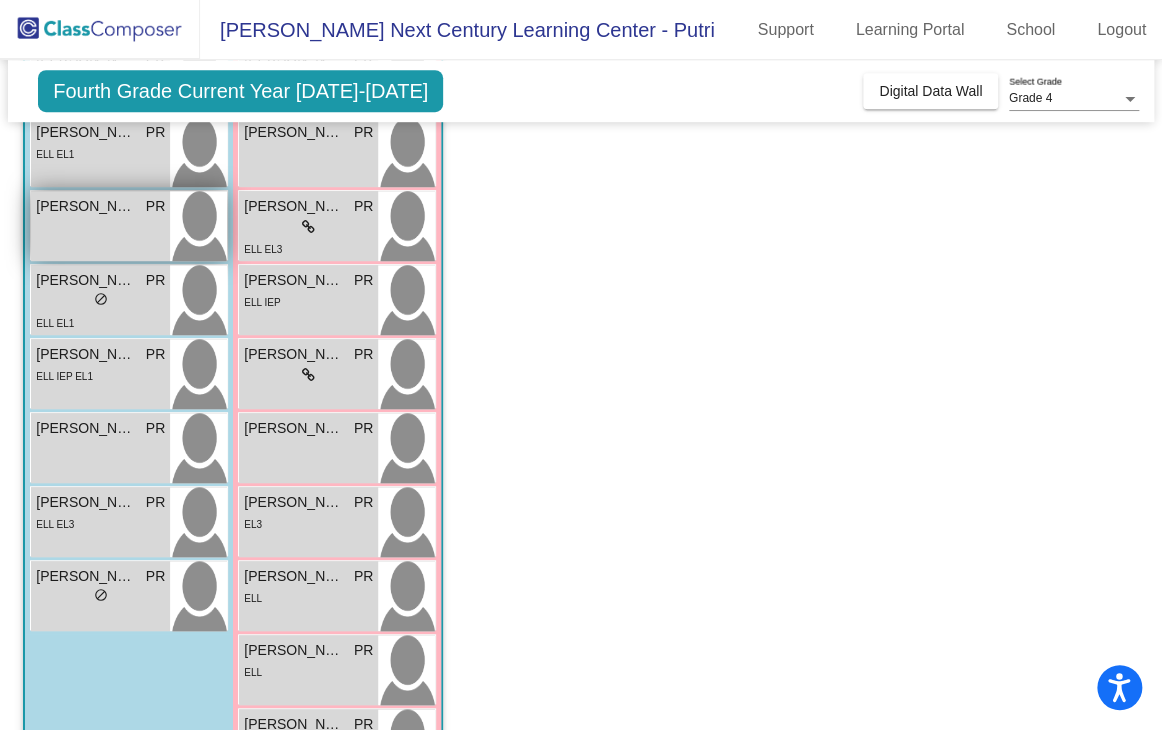 click on "Charlie Montano" at bounding box center (86, 206) 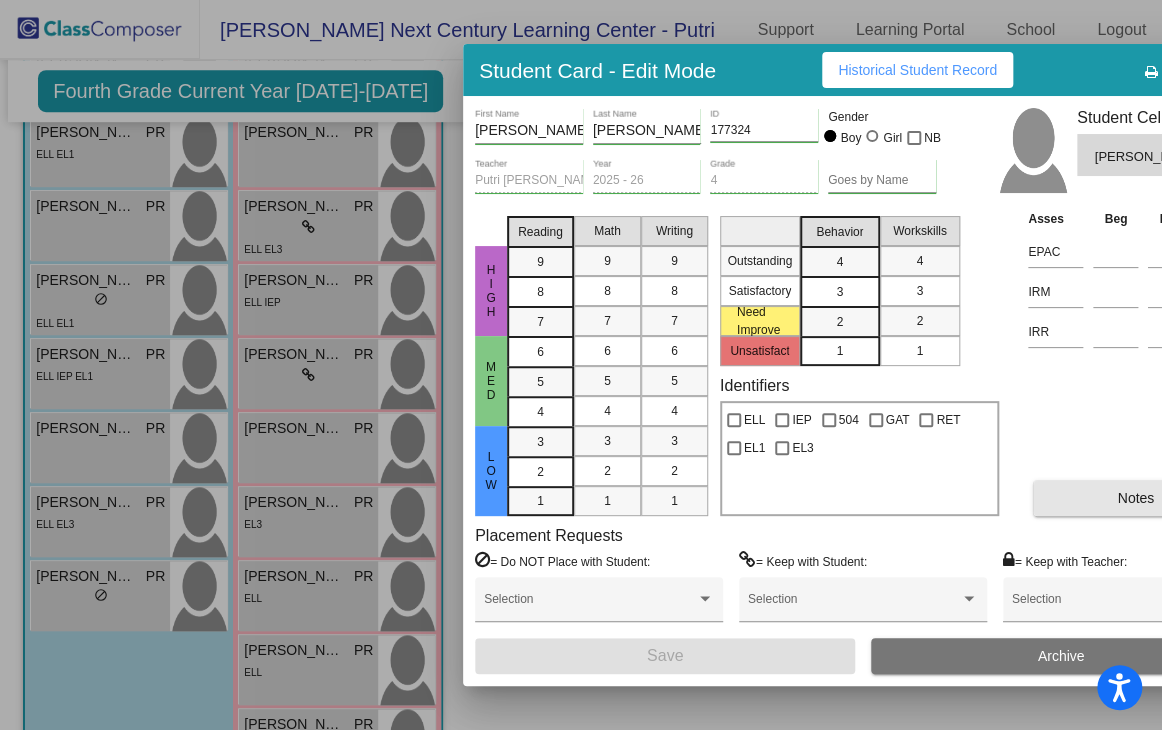 click on "Notes" at bounding box center [1135, 498] 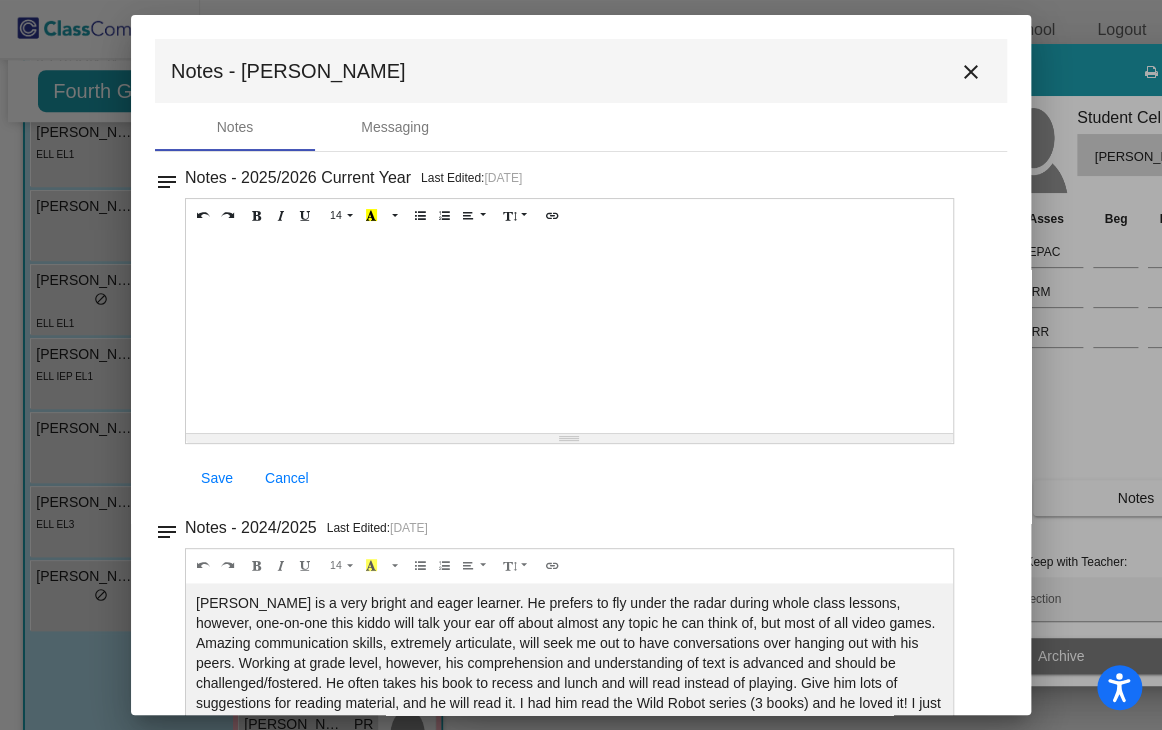 click on "close" at bounding box center [971, 72] 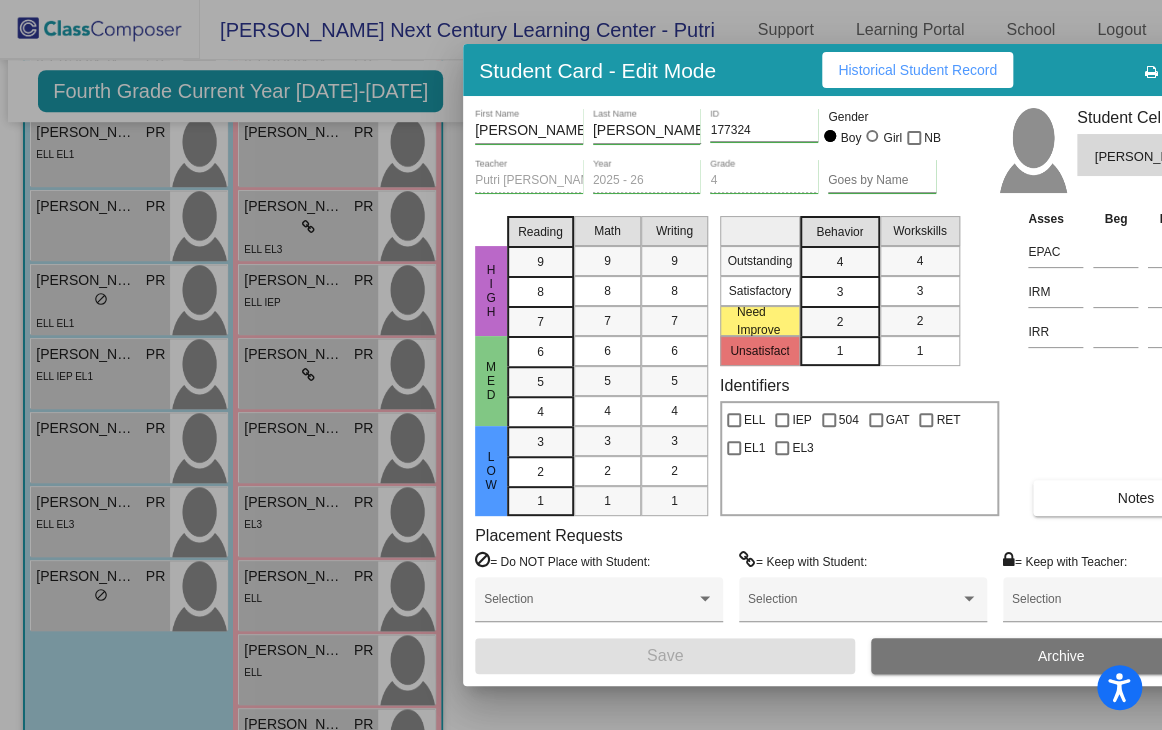 click on "Historical Student Record" at bounding box center [917, 70] 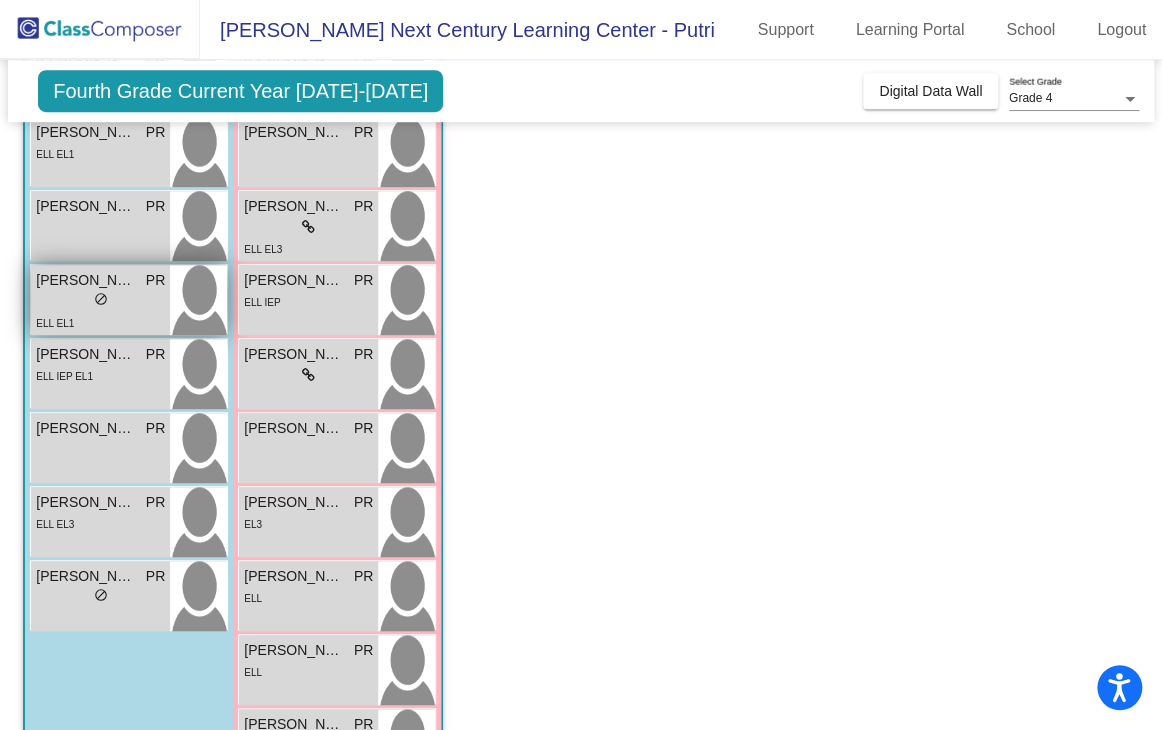 click on "lock do_not_disturb_alt" at bounding box center (100, 301) 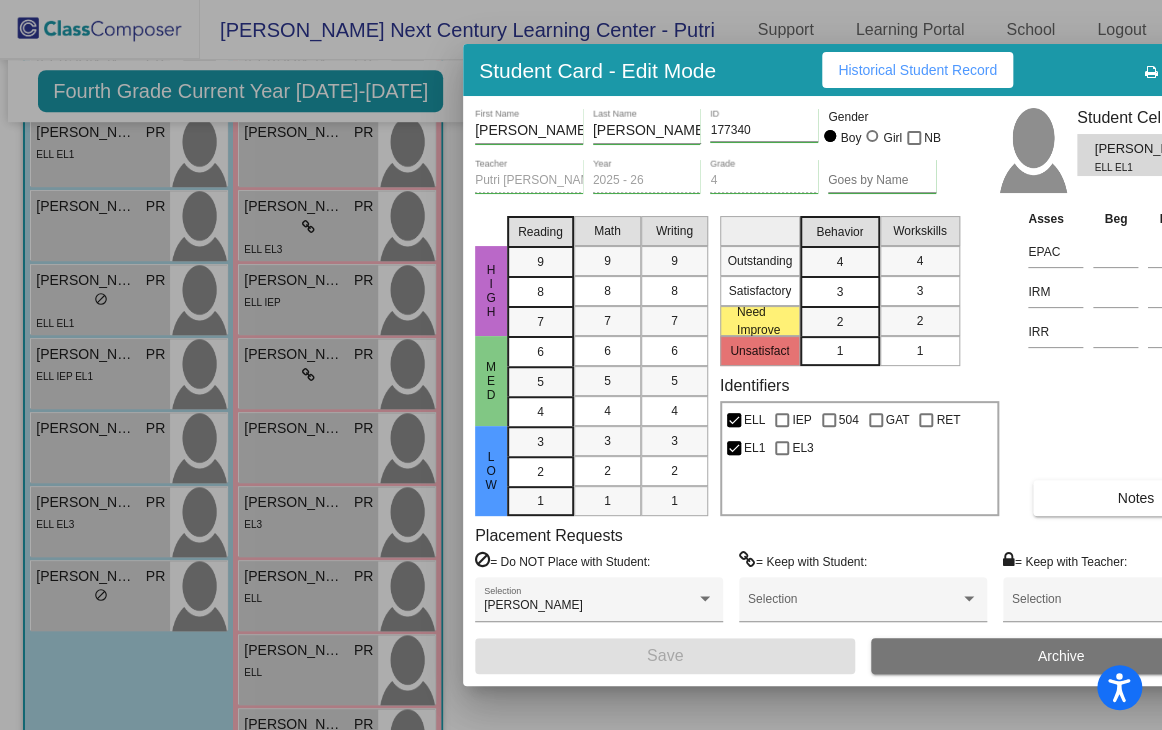 click on "Dylan First Name Garcia Last Name 177340 ID Gender   Boy   Girl   NB Putri Ratzarwin Teacher 2025 - 26 Year 4 Grade Goes by Name Student Cell Dylan Garcia PR ELL EL1  HIGH   MED    LOW   Reading 9 8 7 6 5 4 3 2 1 Math 9 8 7 6 5 4 3 2 1 Writing 9 8 7 6 5 4 3 2 1 Outstanding Satisfactory Need Improve Unsatisfact Behavior 4 3 2 1 Workskills 4 3 2 1 Identifiers   ELL   IEP   504   GAT   RET   EL1   EL3 Asses Beg Mid End EPAC IRM IRR  Notes  Placement Requests  = Do NOT Place with Student: Samuel Torres Selection  = Keep with Student:   Selection  = Keep with Teacher:   Selection  Save   Archive" at bounding box center [863, 390] 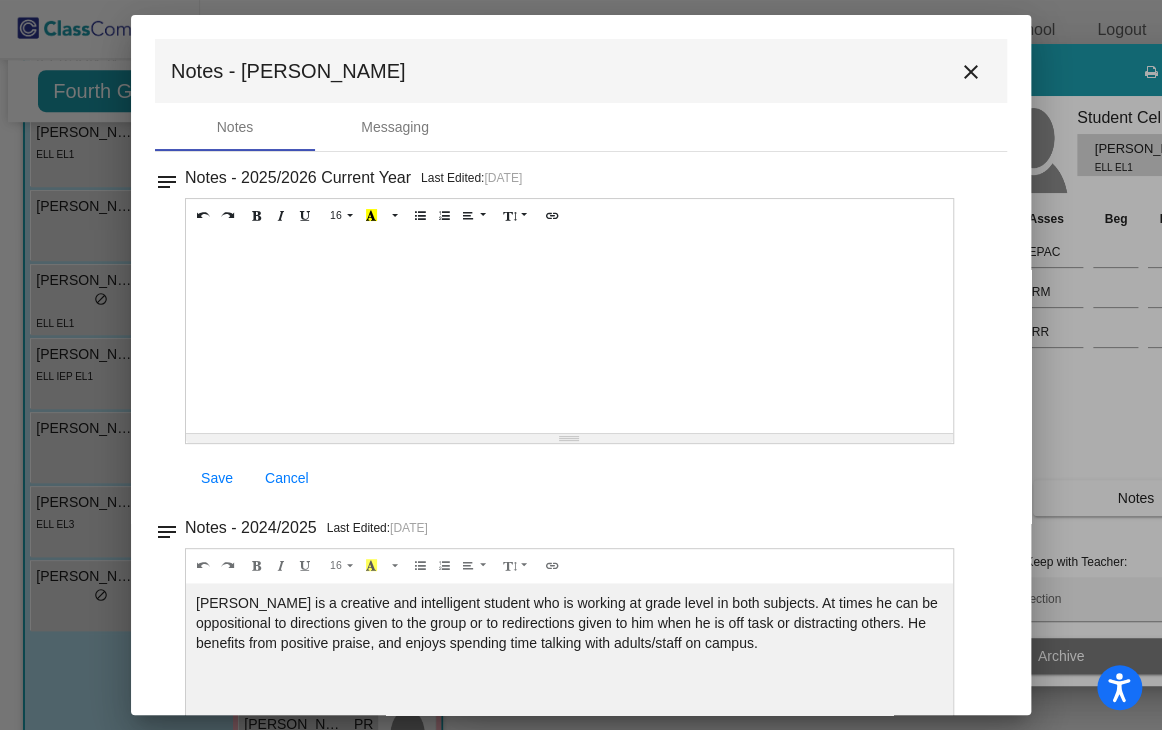 click on "close" at bounding box center (971, 72) 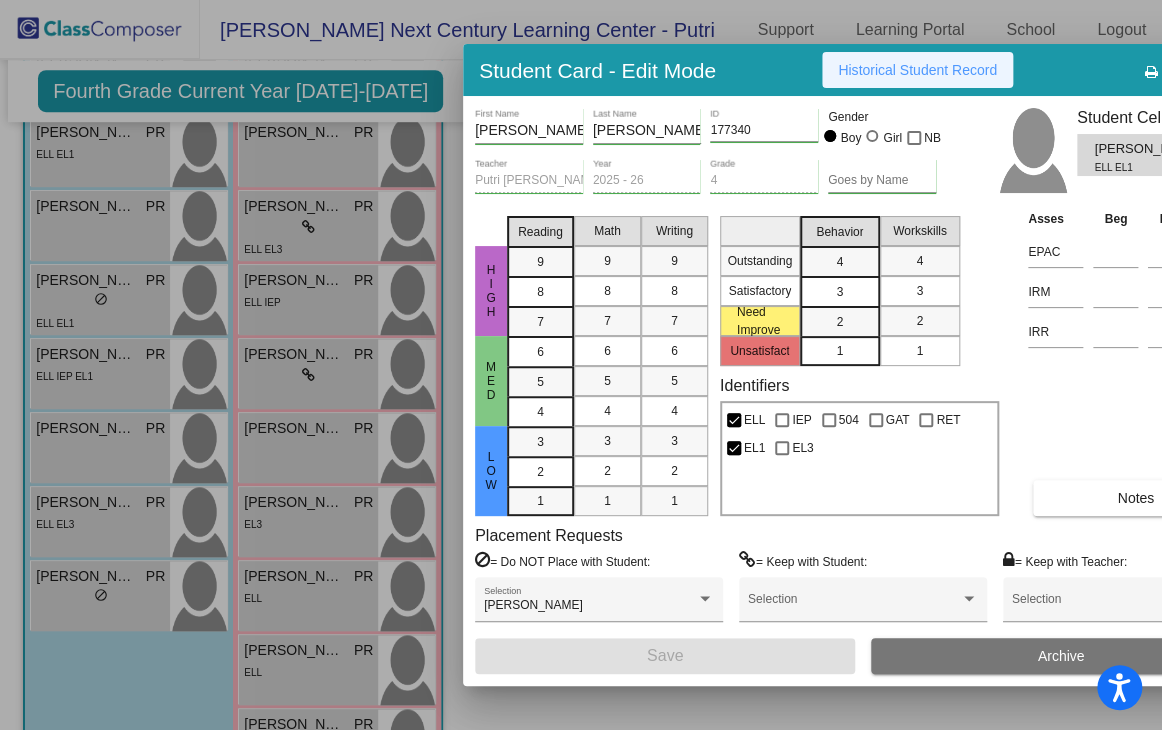 click on "Historical Student Record" at bounding box center (917, 70) 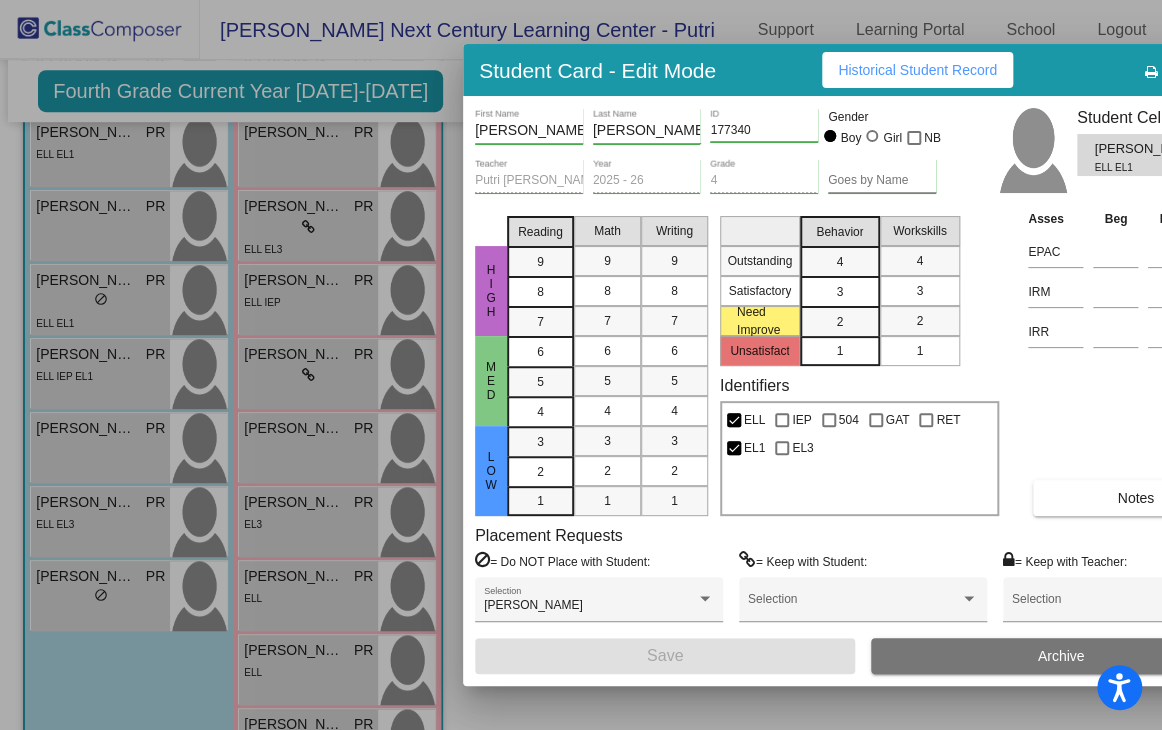 click at bounding box center (581, 365) 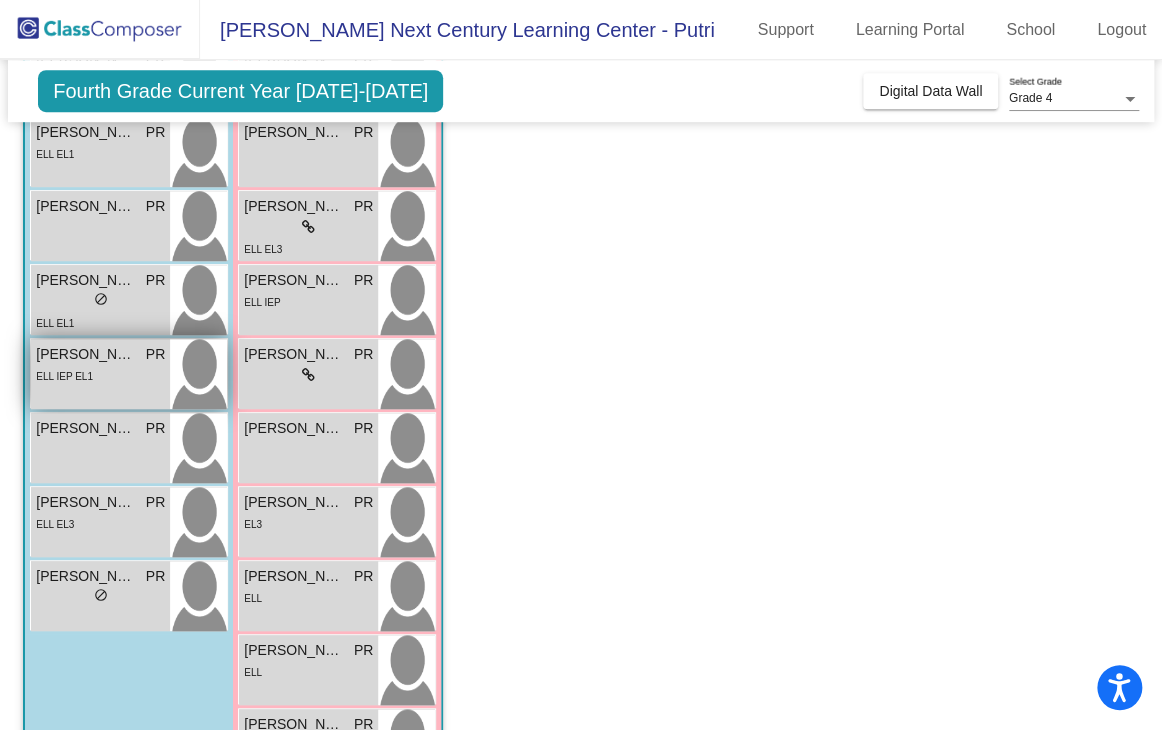 click on "ELL IEP EL1" at bounding box center (100, 375) 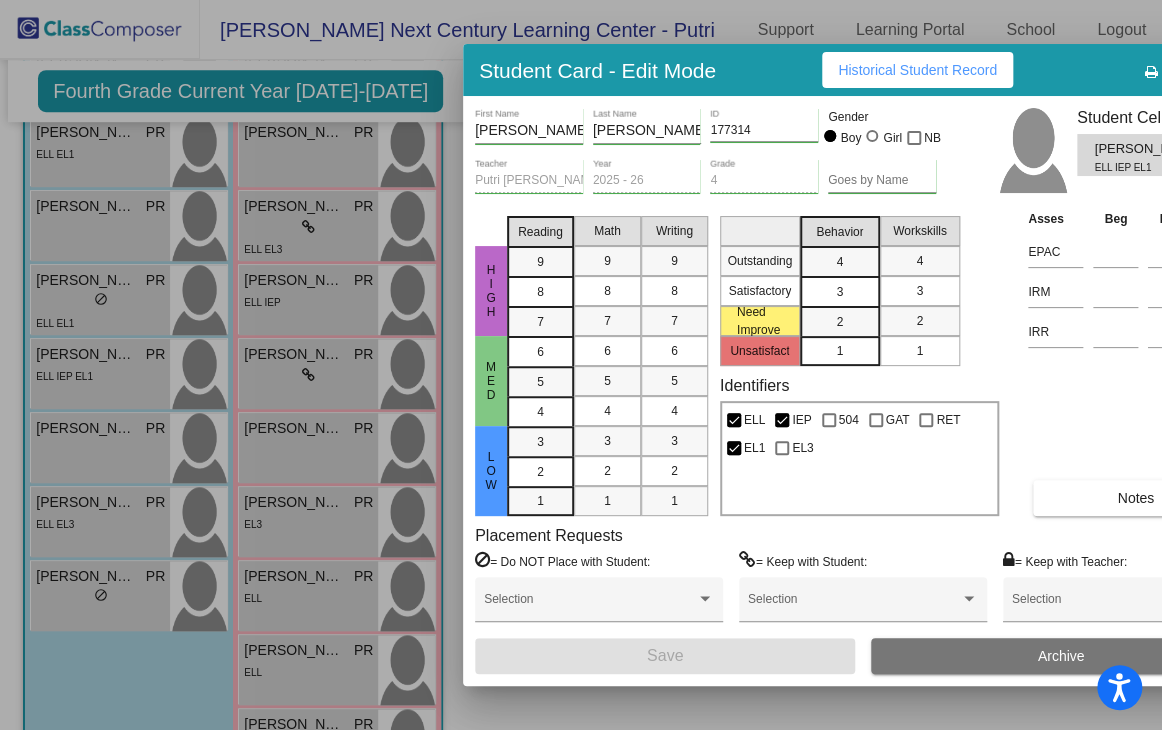 click on "Notes" at bounding box center [1135, 498] 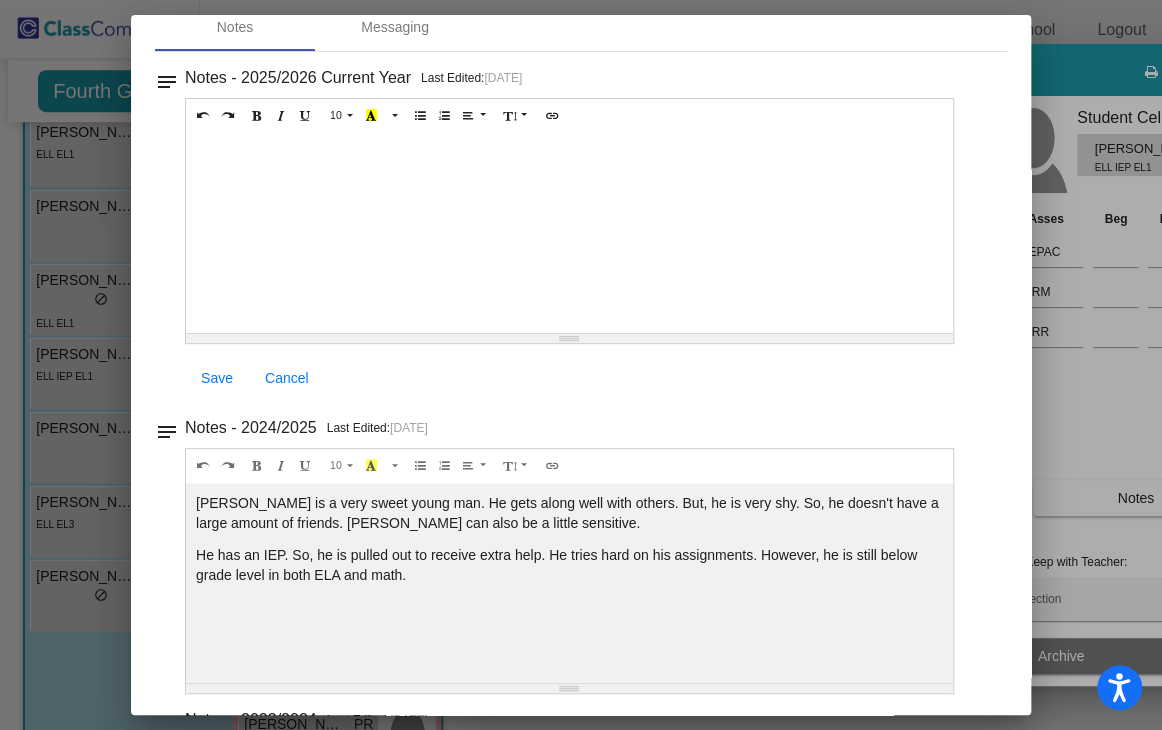 click at bounding box center (581, 365) 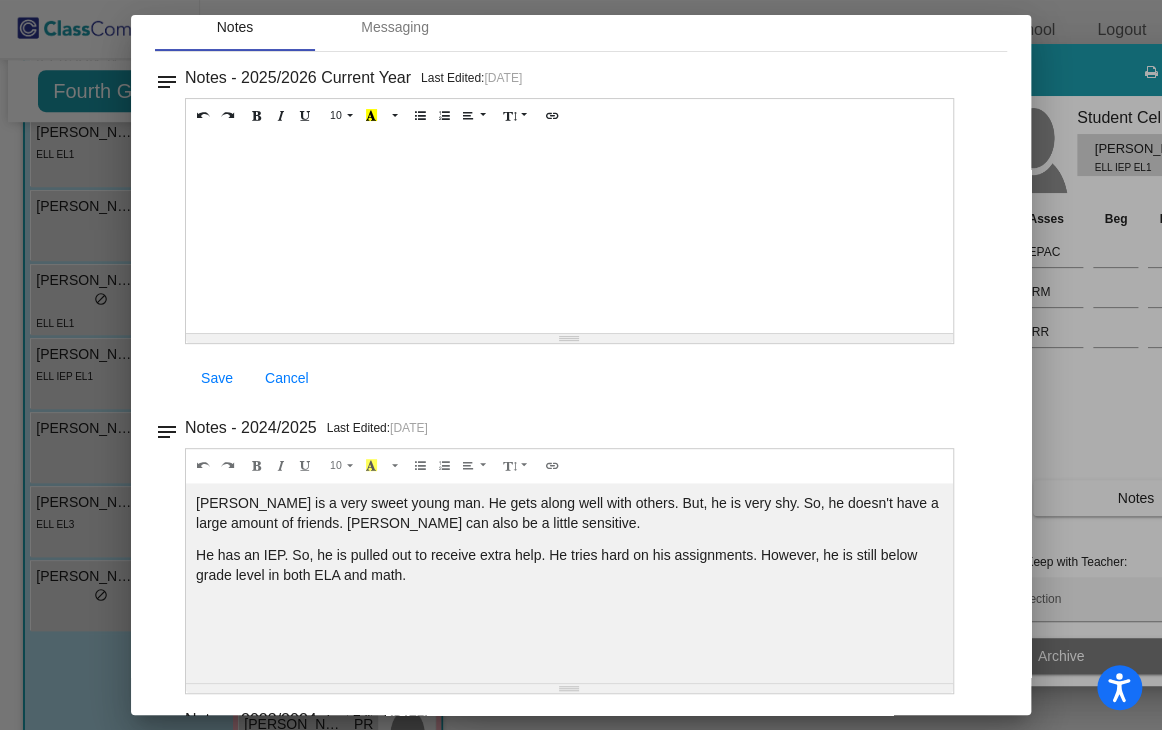 scroll, scrollTop: 88, scrollLeft: 0, axis: vertical 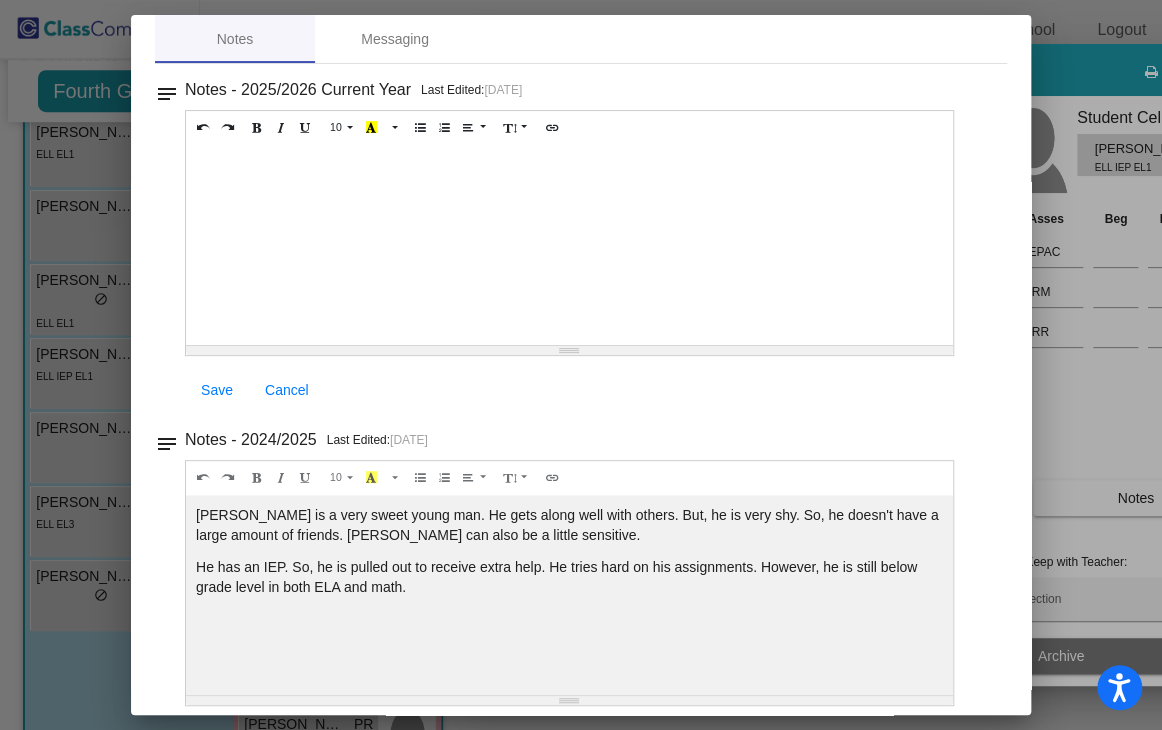 click at bounding box center (581, 365) 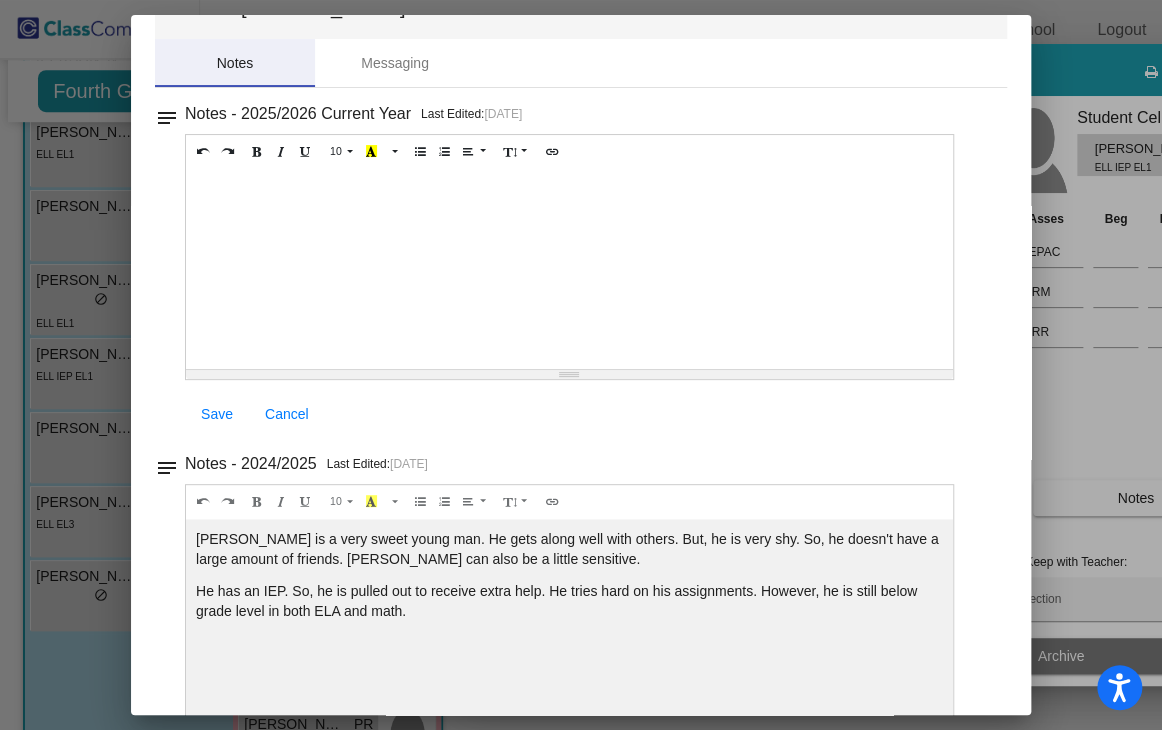 scroll, scrollTop: 0, scrollLeft: 0, axis: both 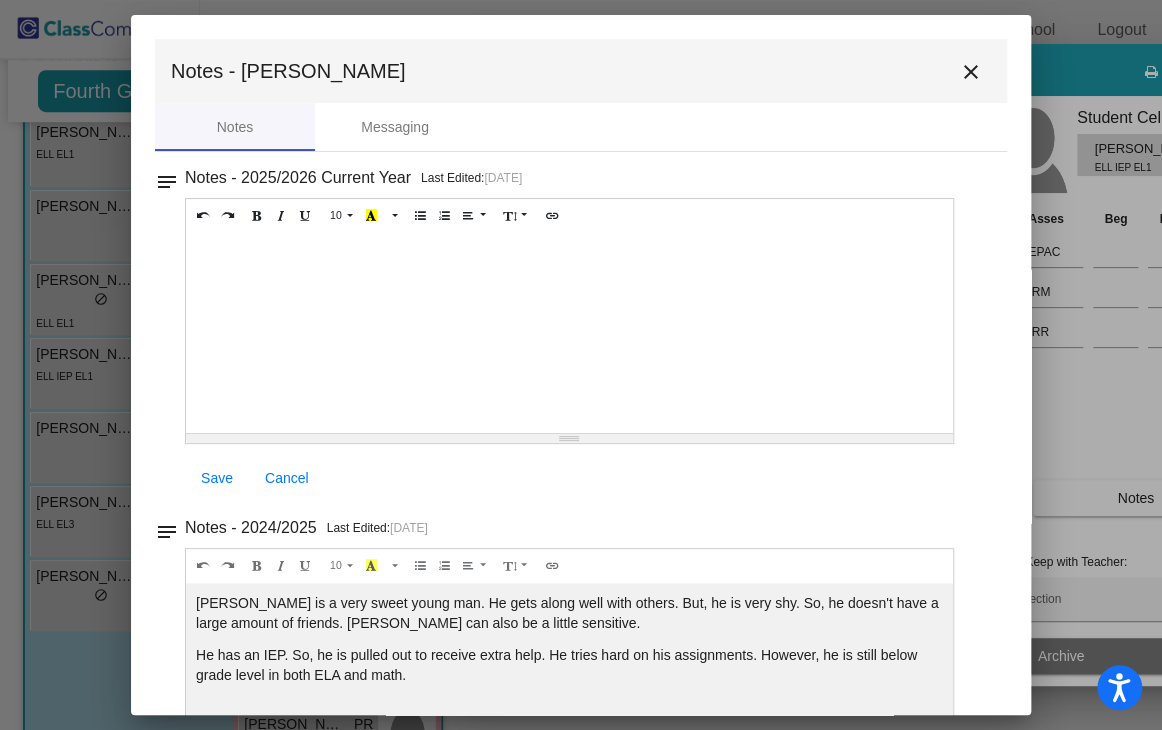 click on "close" at bounding box center (971, 72) 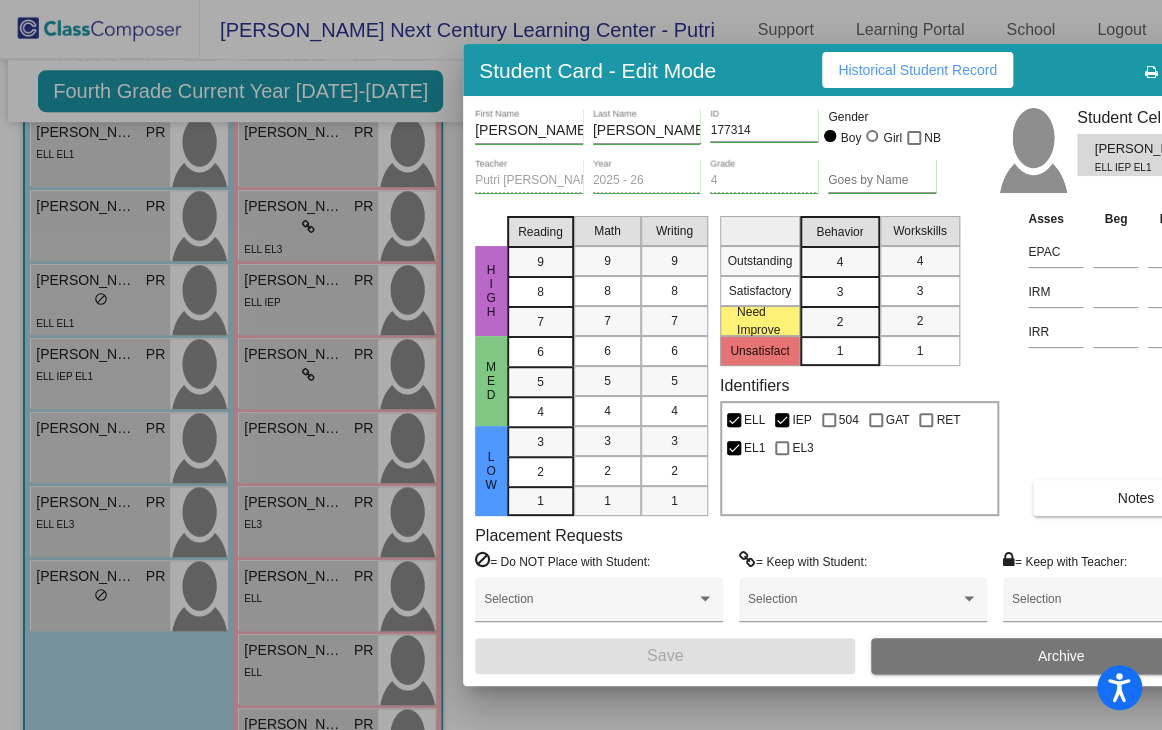 click at bounding box center [581, 365] 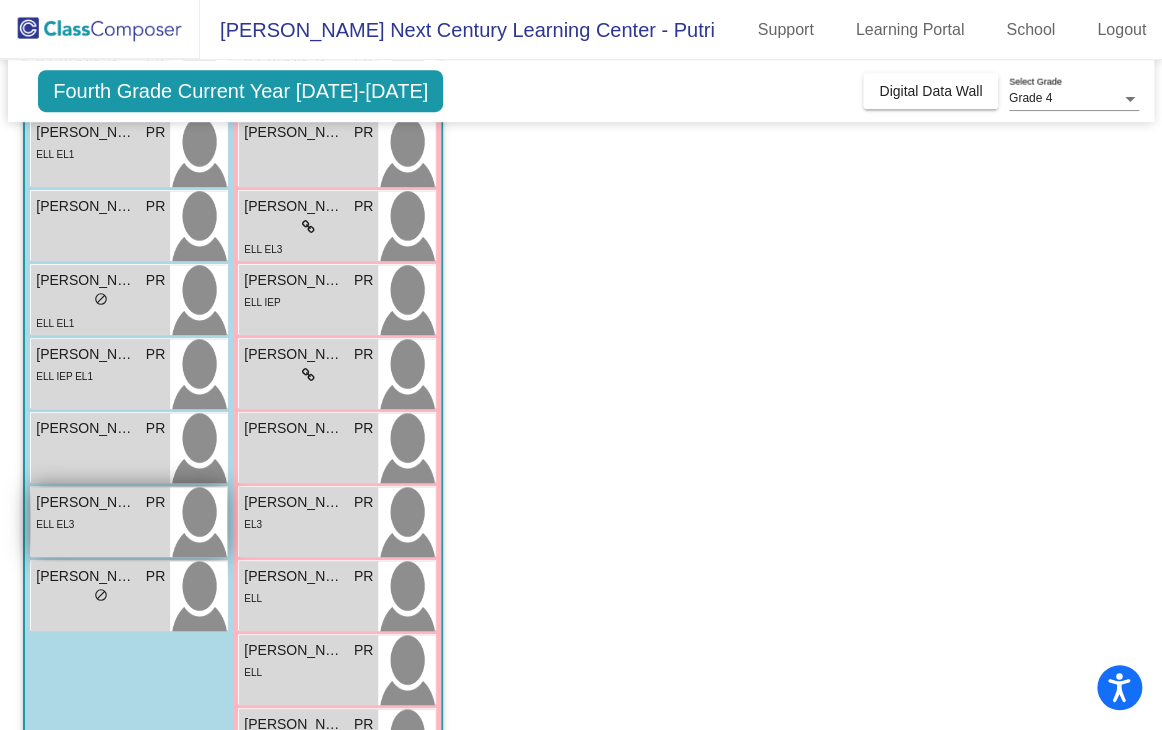 click at bounding box center [198, 522] 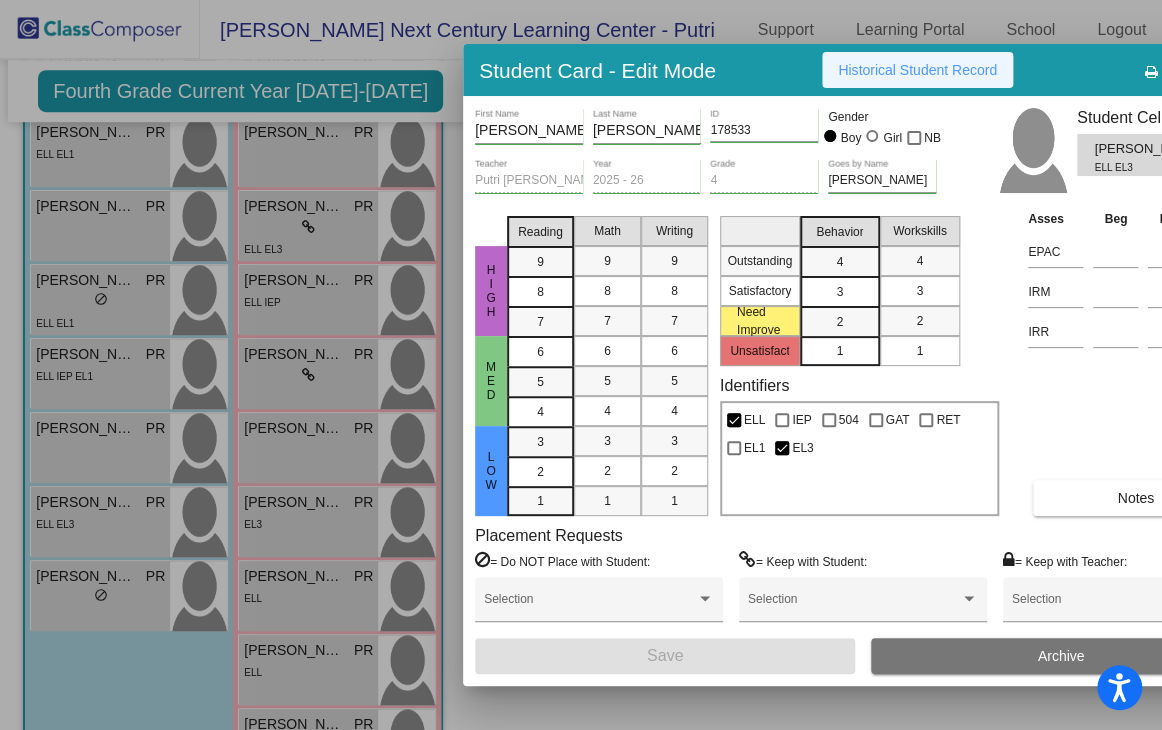 click on "Historical Student Record" at bounding box center [917, 70] 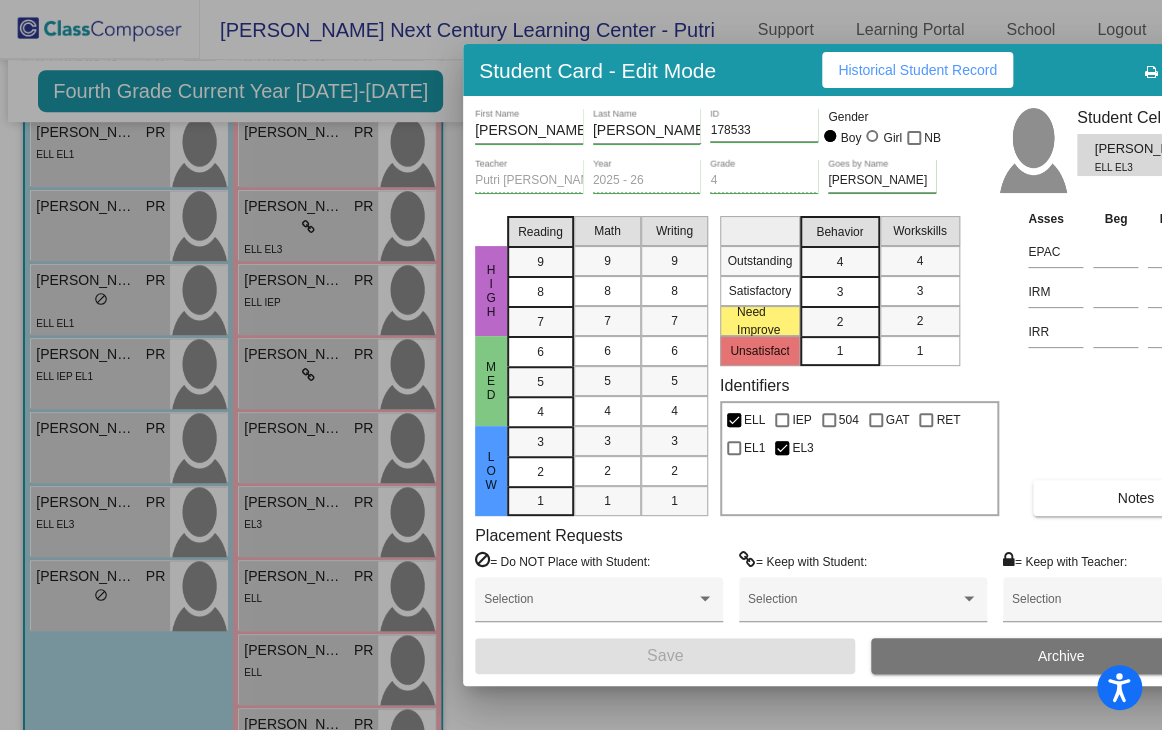 click at bounding box center [581, 365] 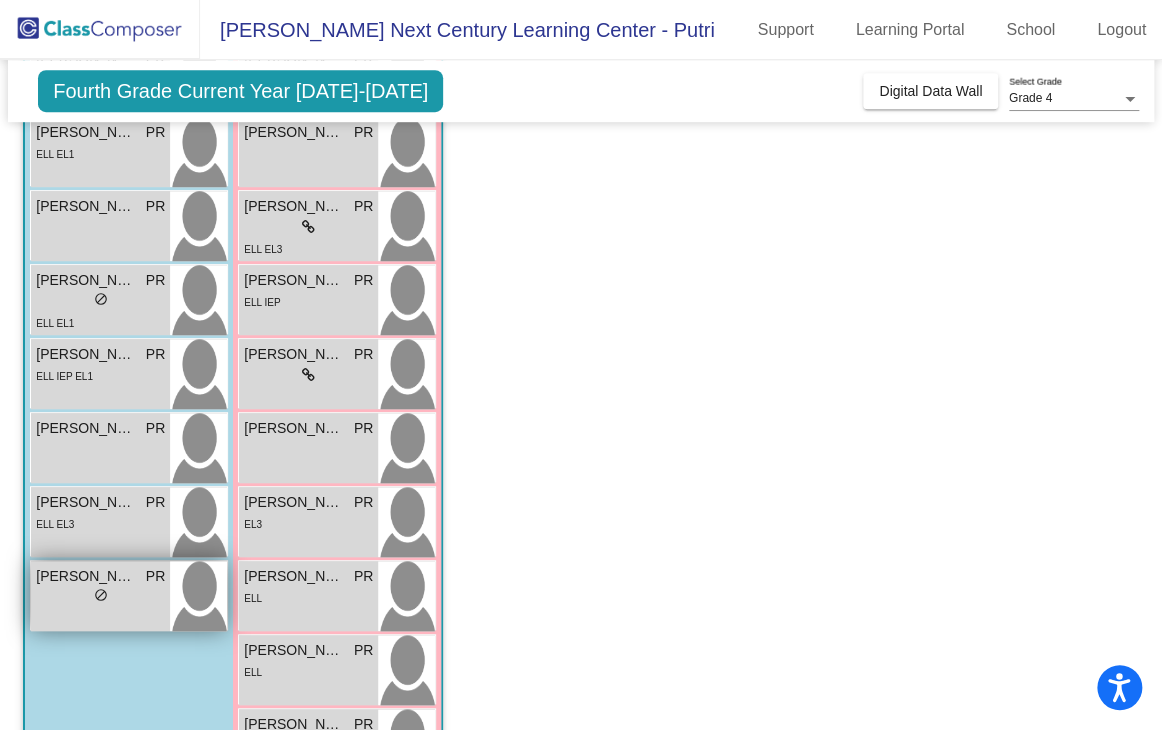 click on "Ryan Venegas PR" at bounding box center [100, 576] 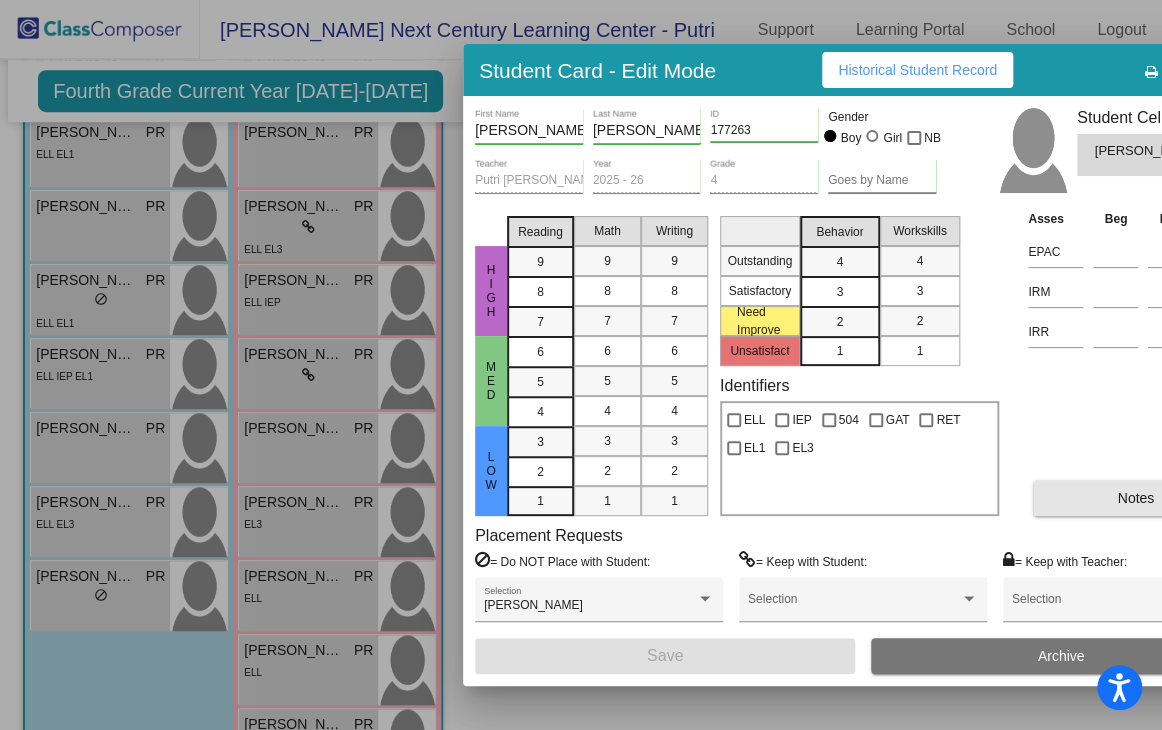 click on "Notes" at bounding box center (1135, 498) 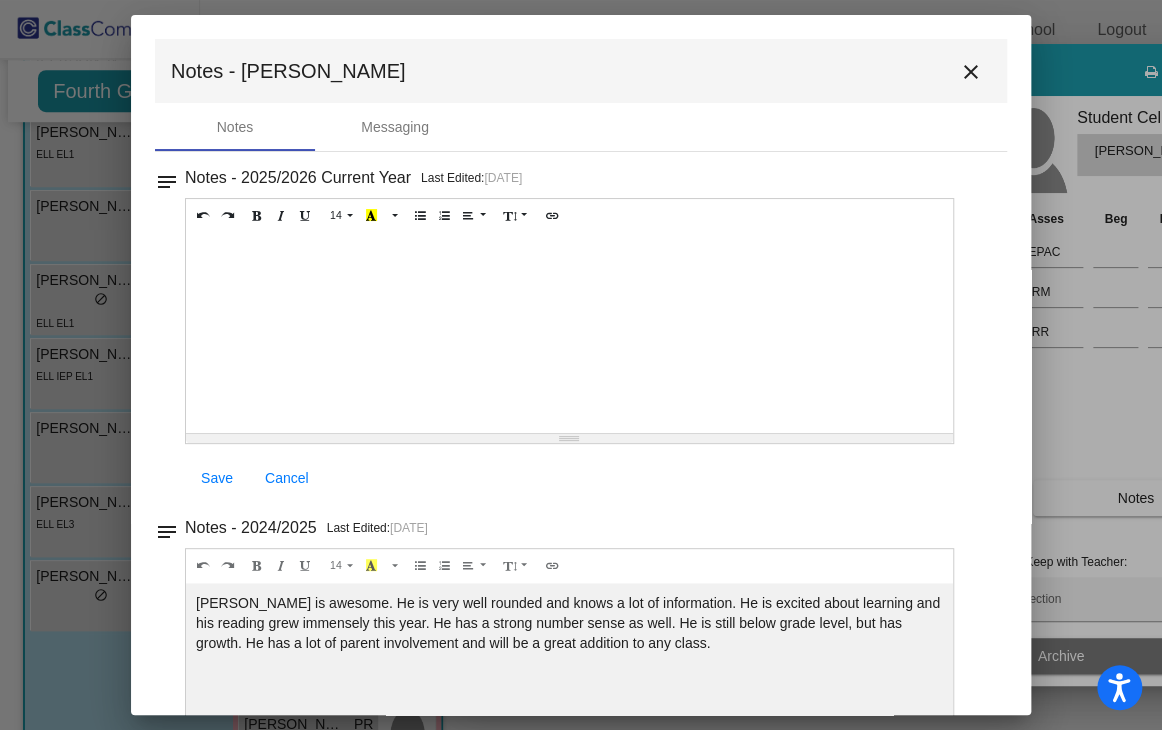 click on "close" at bounding box center (971, 72) 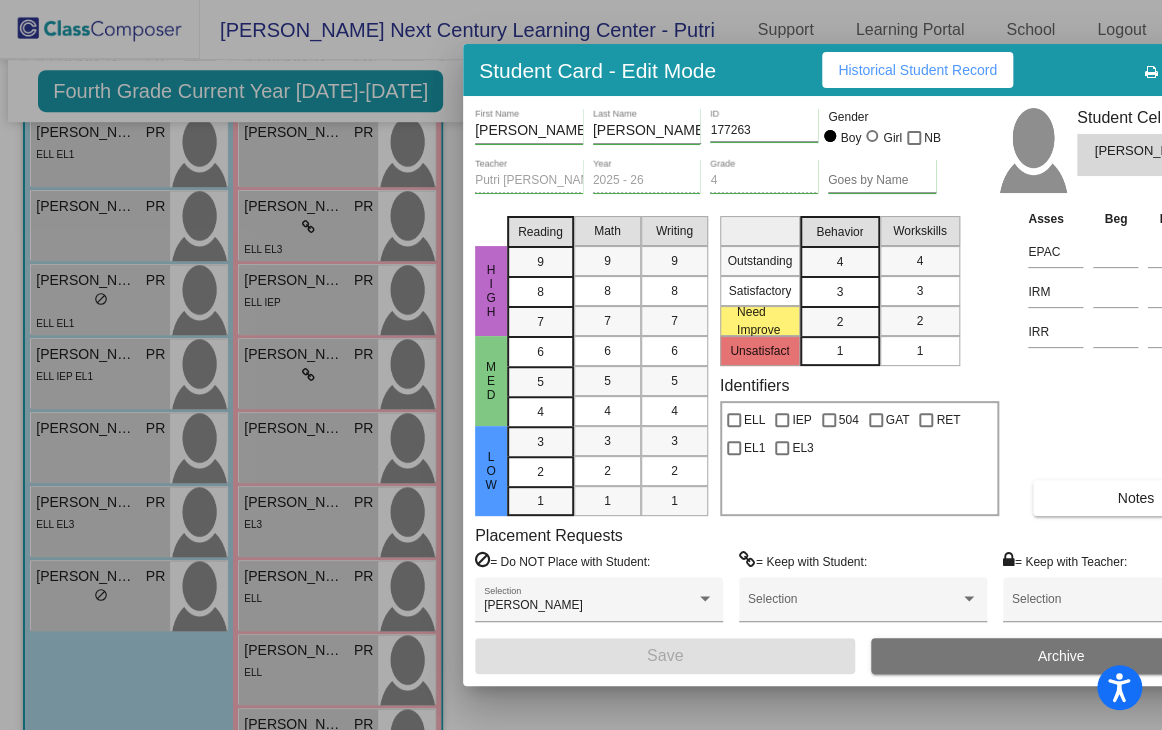 click on "Historical Student Record" at bounding box center [917, 70] 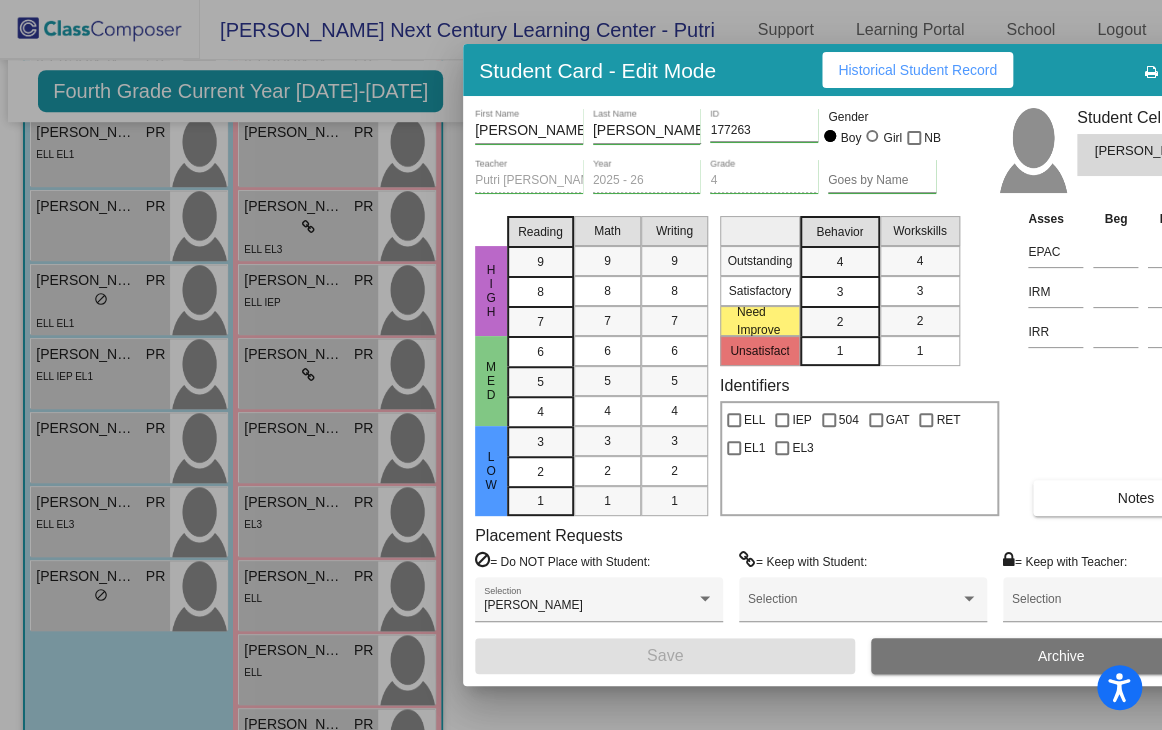 click on "Historical Student Record" at bounding box center [917, 70] 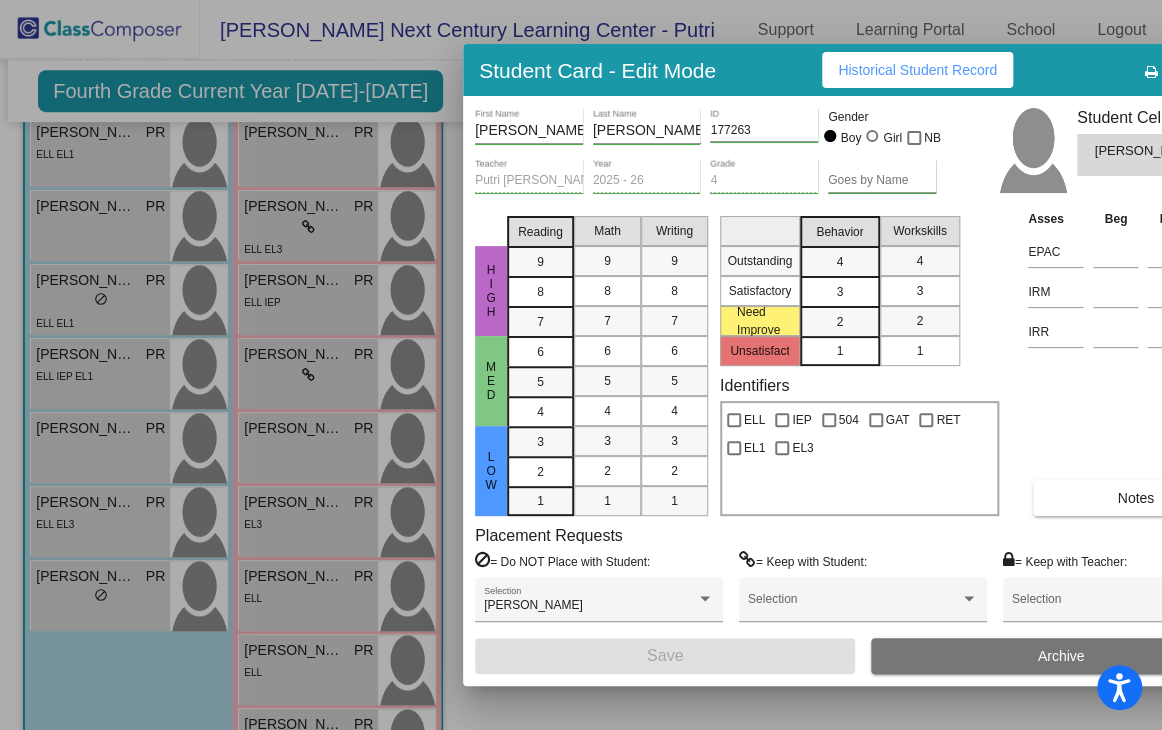 click at bounding box center (581, 365) 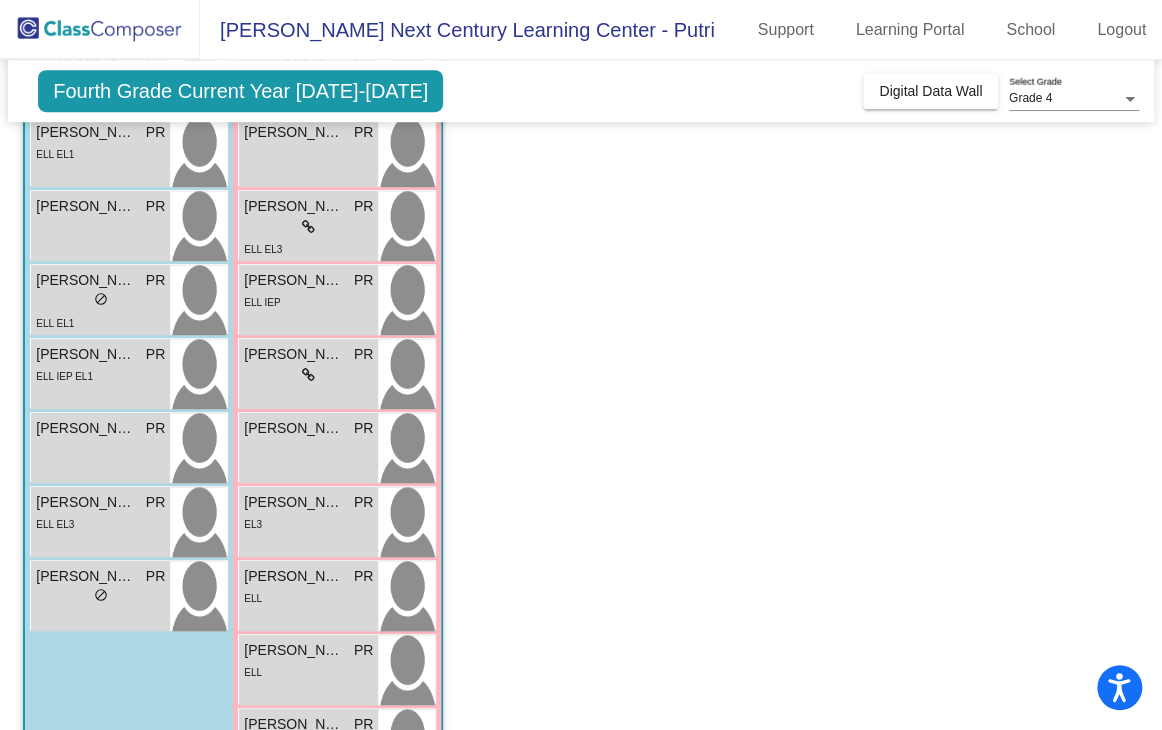 click on "Class 7   - Ratzarwin  picture_as_pdf Putri Ratzarwin  Add Student  First Name Last Name Student Id  (Recommended)   Boy   Girl   Non Binary Add Close  Boys : 11  Aiden Gonzalez PR lock do_not_disturb_alt ELL Alexander Mejia PR lock do_not_disturb_alt ELL EL1 Angel Dominguez PR lock do_not_disturb_alt Carlos Blake PR lock do_not_disturb_alt Charles Riggens PR lock do_not_disturb_alt ELL EL1 Charlie Montano PR lock do_not_disturb_alt Dylan Garcia PR lock do_not_disturb_alt ELL EL1 Gerardo Andrade PR lock do_not_disturb_alt ELL IEP EL1 Leonardo Romero Avalos PR lock do_not_disturb_alt Martin Alarcon PR lock do_not_disturb_alt ELL EL3 Ryan Venegas PR lock do_not_disturb_alt Girls: 13 Allison Escobedo PR lock do_not_disturb_alt ELL IEP EL1 Delilah Chavez PR lock do_not_disturb_alt Esmeralda Vasquez Barahona PR lock do_not_disturb_alt ELL EL3 Eva Lauriano Maldonado PR lock do_not_disturb_alt ELL EL3 Jazelle Padilla PR lock do_not_disturb_alt Jenner Hinojosa PR lock do_not_disturb_alt ELL EL3 PR lock ELL IEP PR" 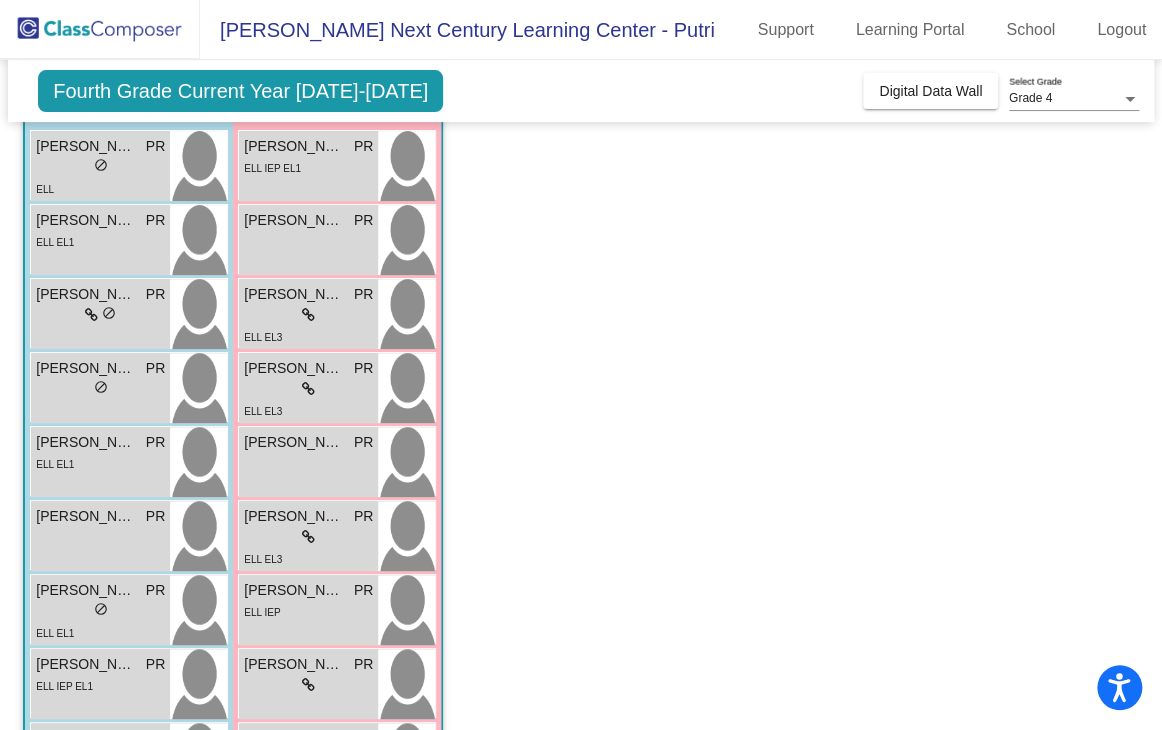 scroll, scrollTop: 100, scrollLeft: 0, axis: vertical 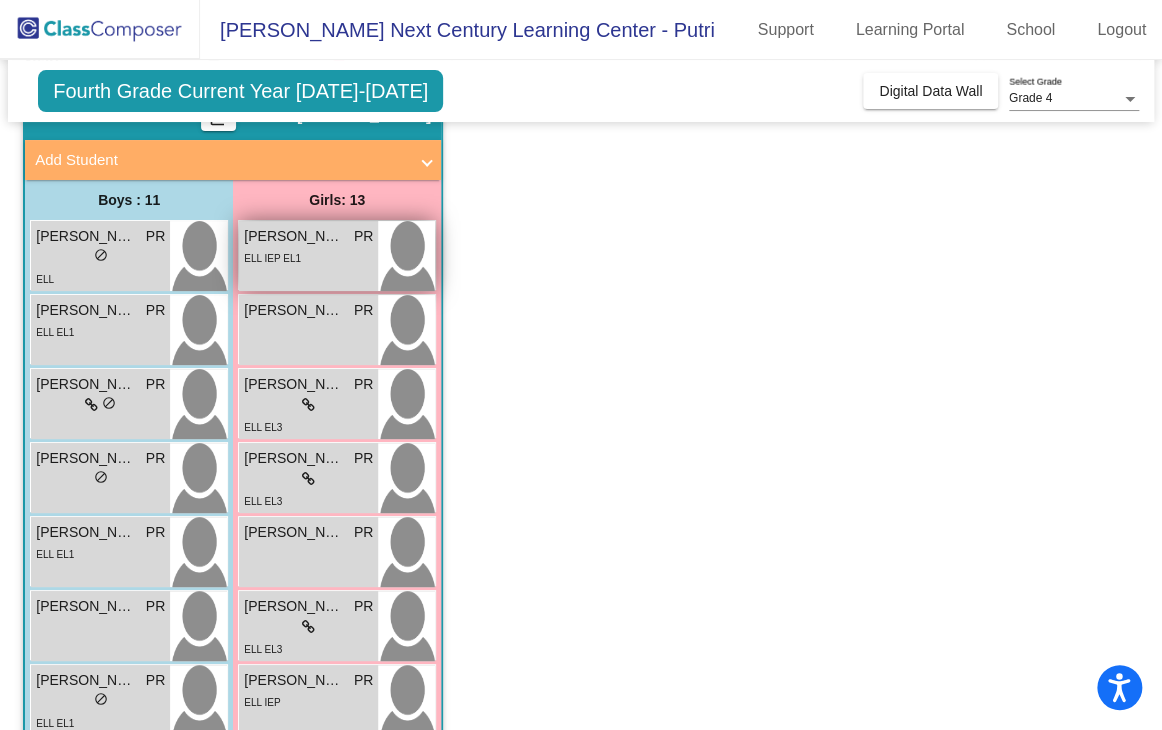 click on "Allison Escobedo" at bounding box center (294, 236) 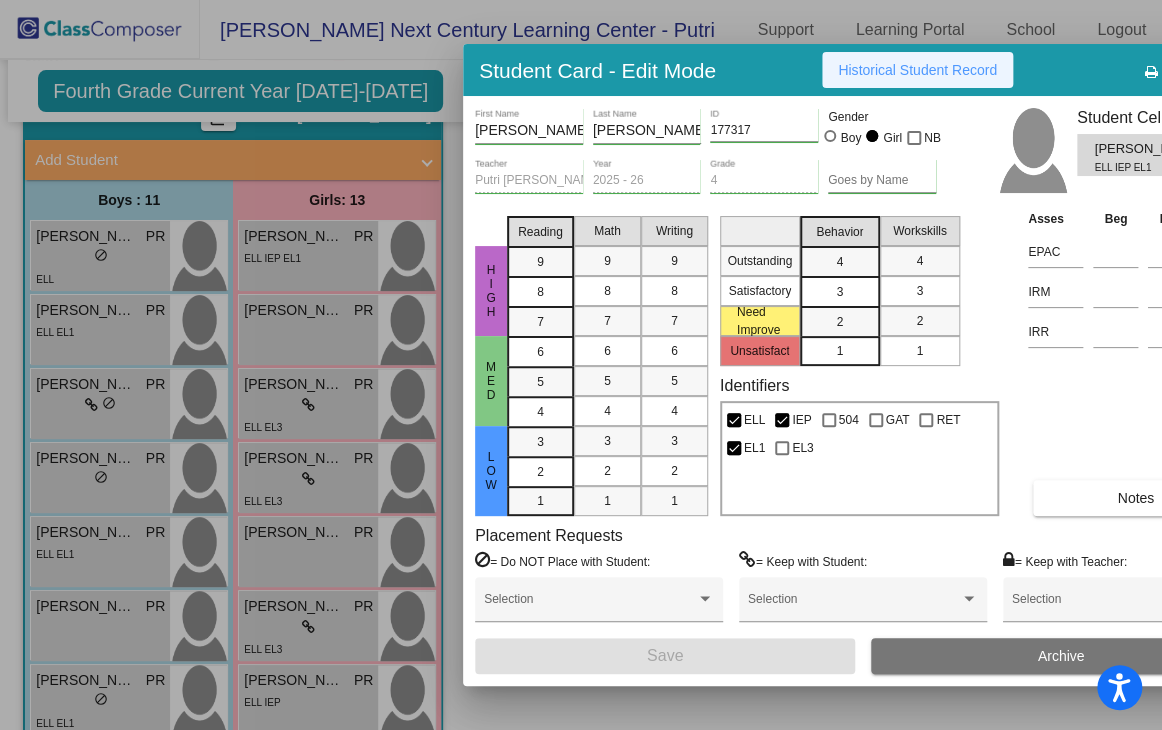 click on "Historical Student Record" at bounding box center (917, 70) 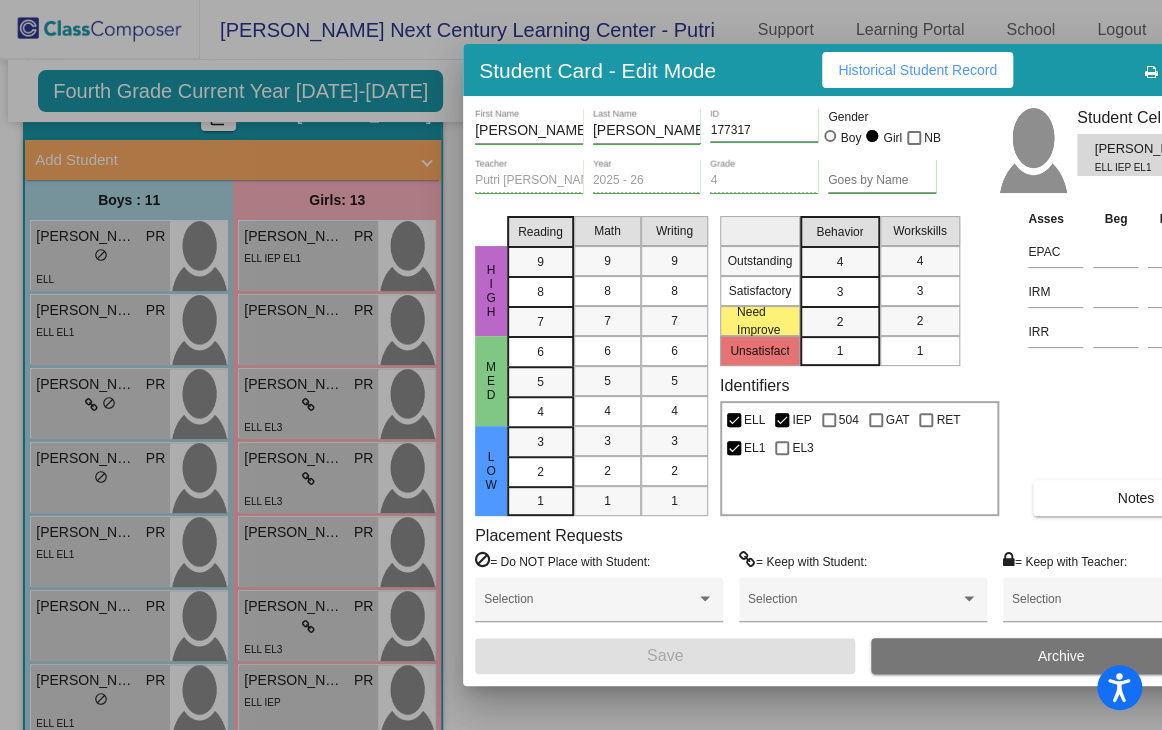 click at bounding box center [581, 365] 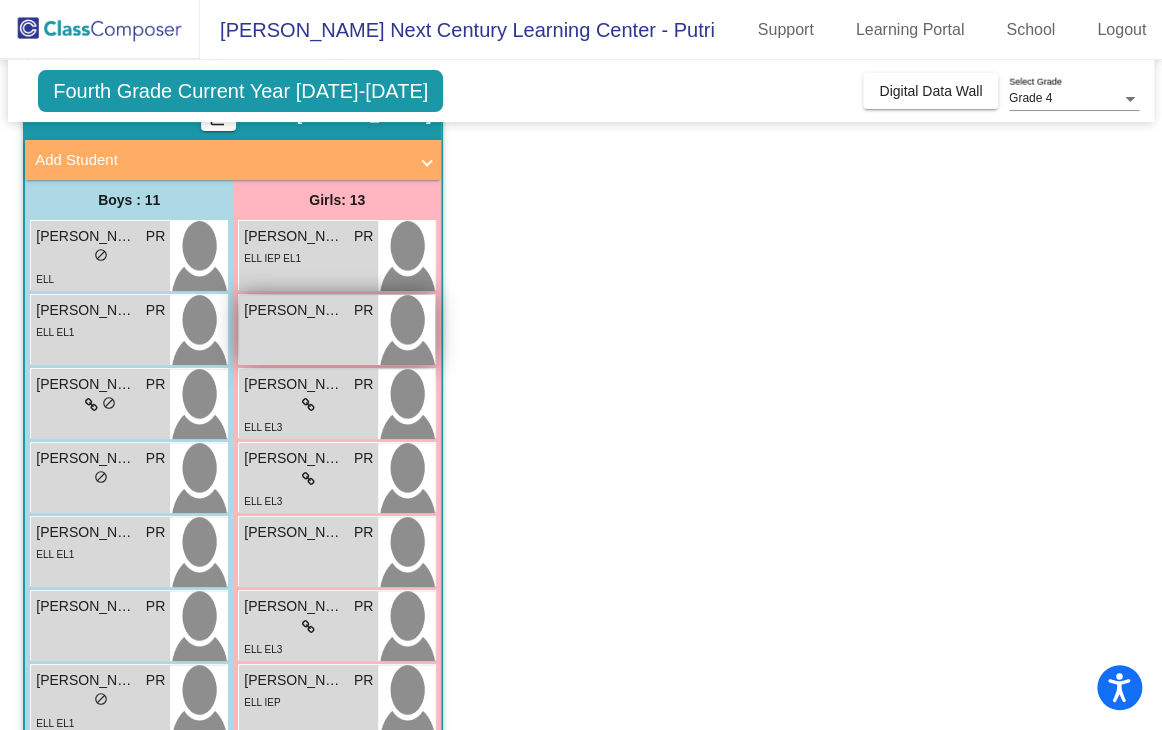 click on "PR" at bounding box center (363, 310) 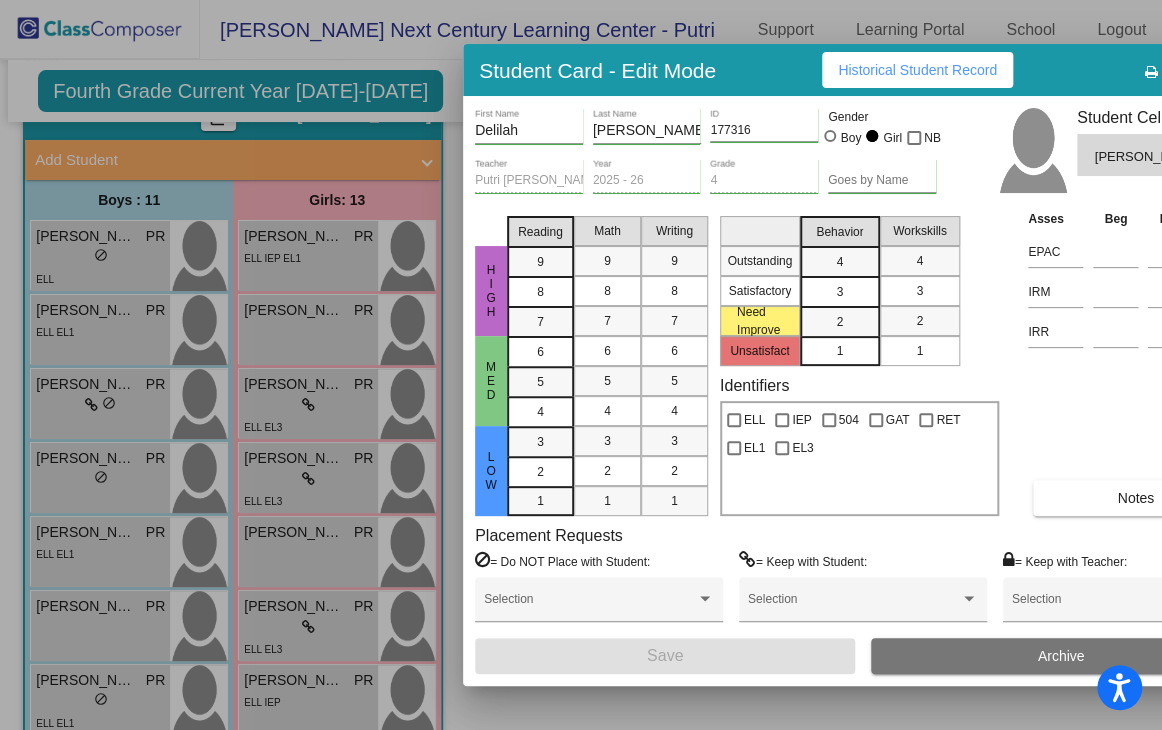 click on "Notes" at bounding box center [1135, 498] 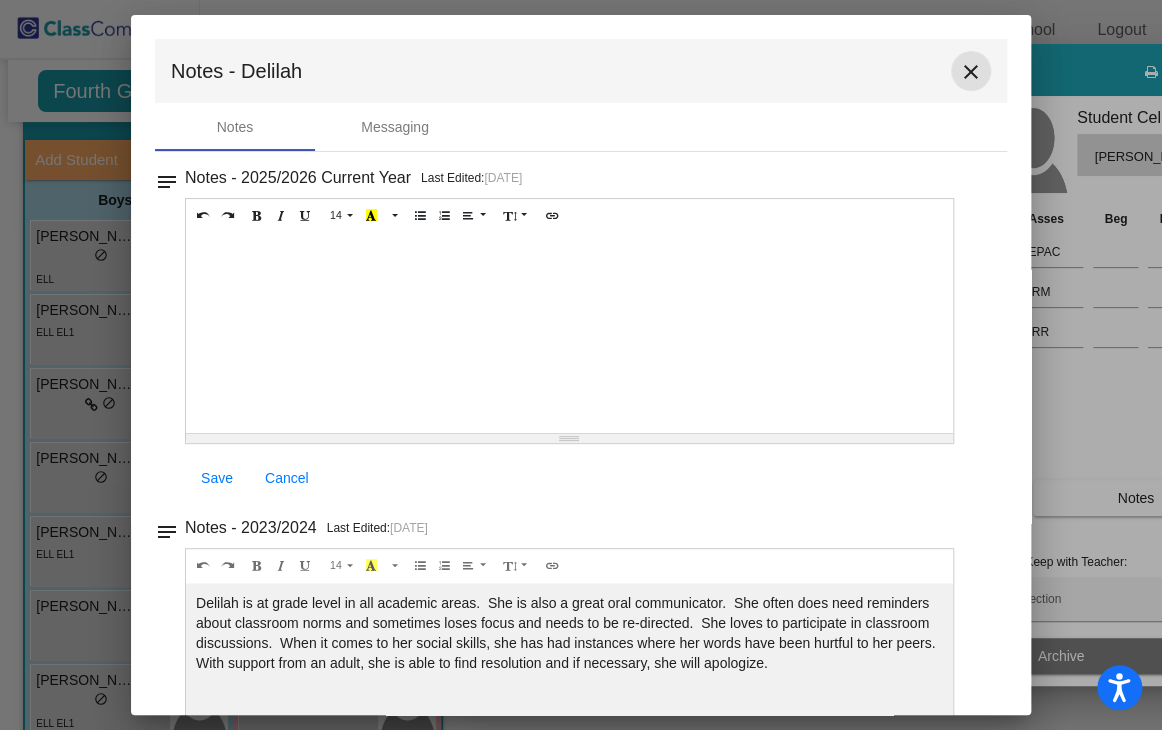 click on "close" at bounding box center [971, 72] 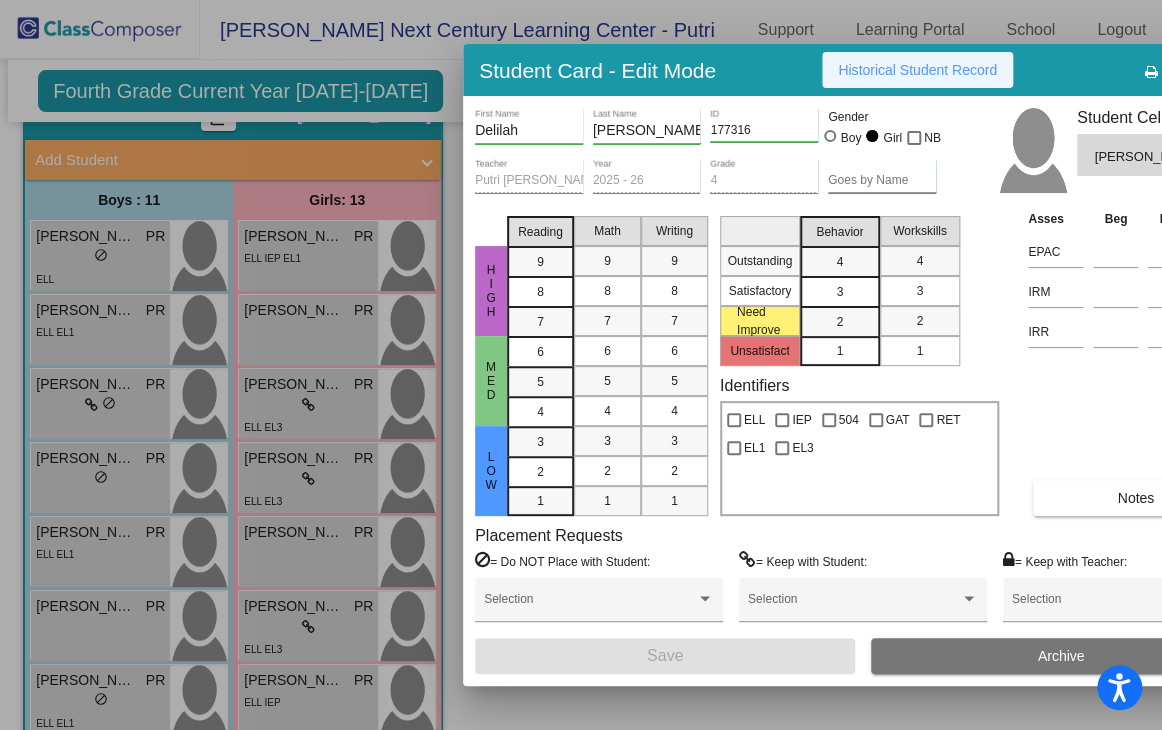 click on "Historical Student Record" at bounding box center [917, 70] 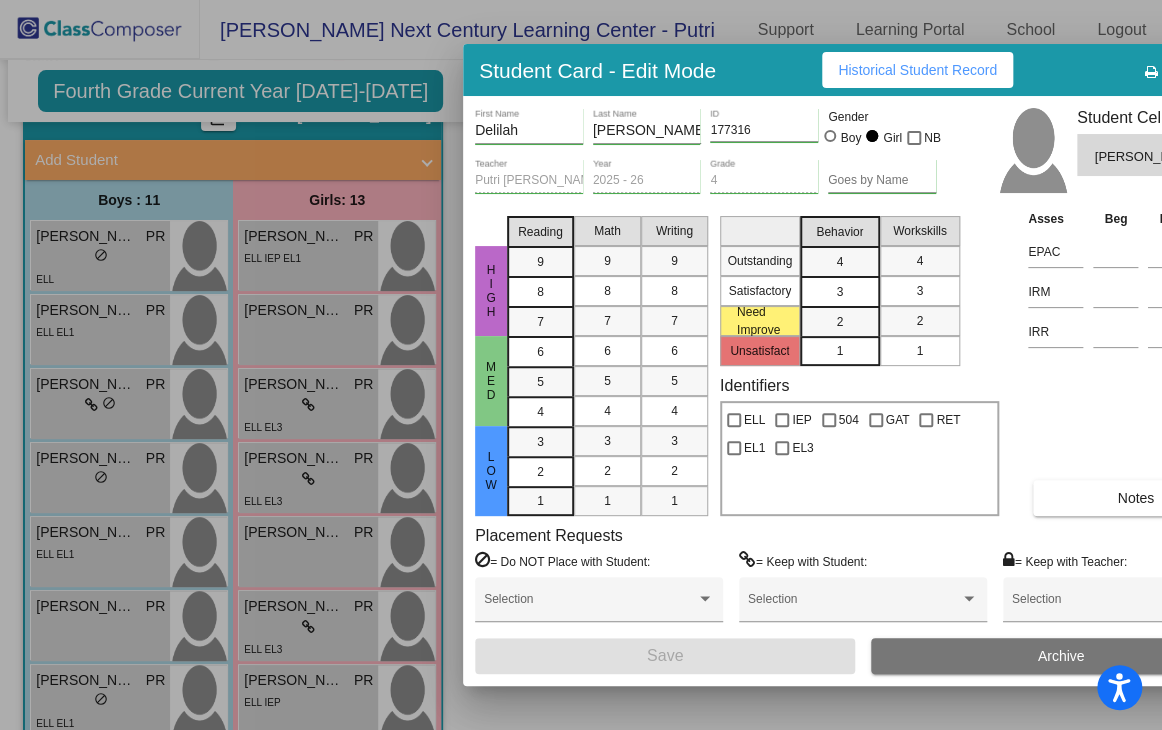 click at bounding box center [581, 365] 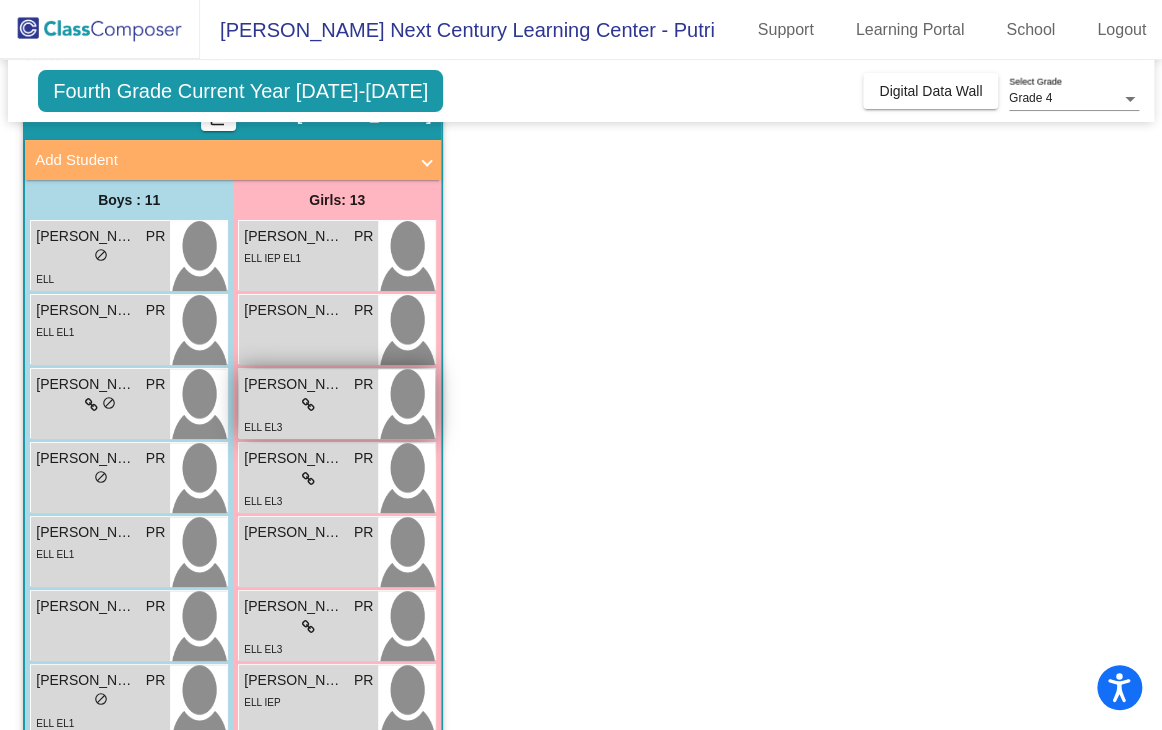 click on "lock do_not_disturb_alt" at bounding box center (308, 405) 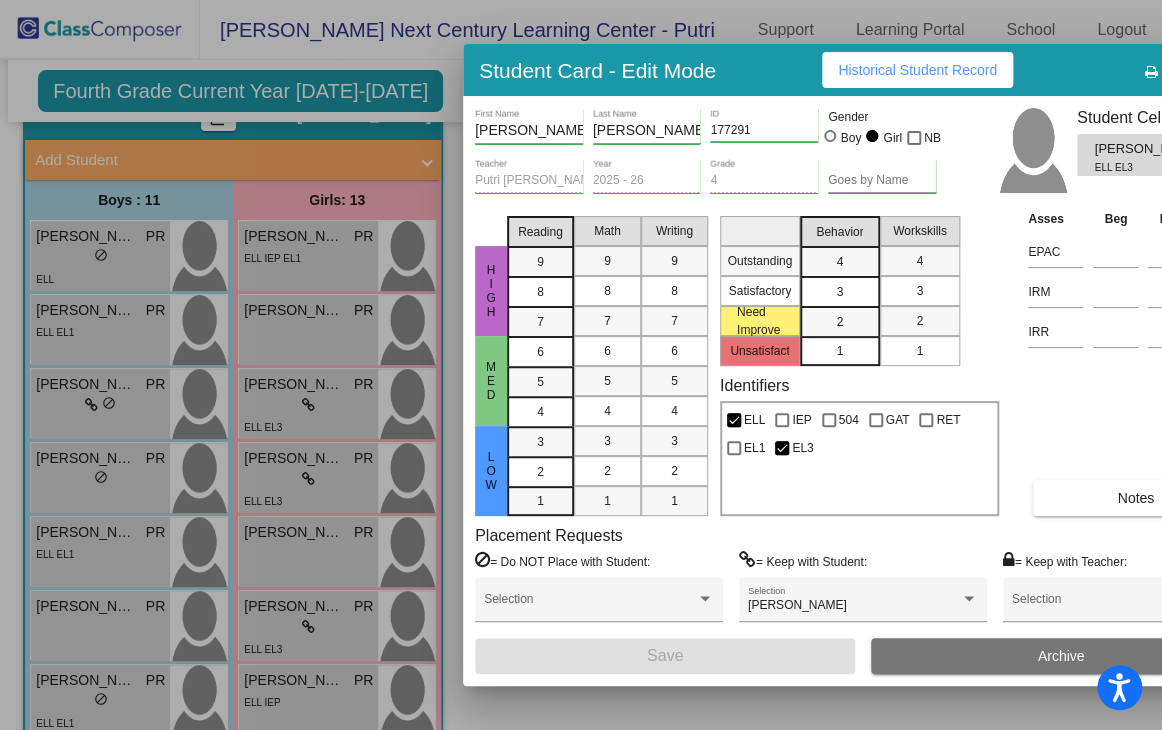 click on "Historical Student Record" at bounding box center [917, 70] 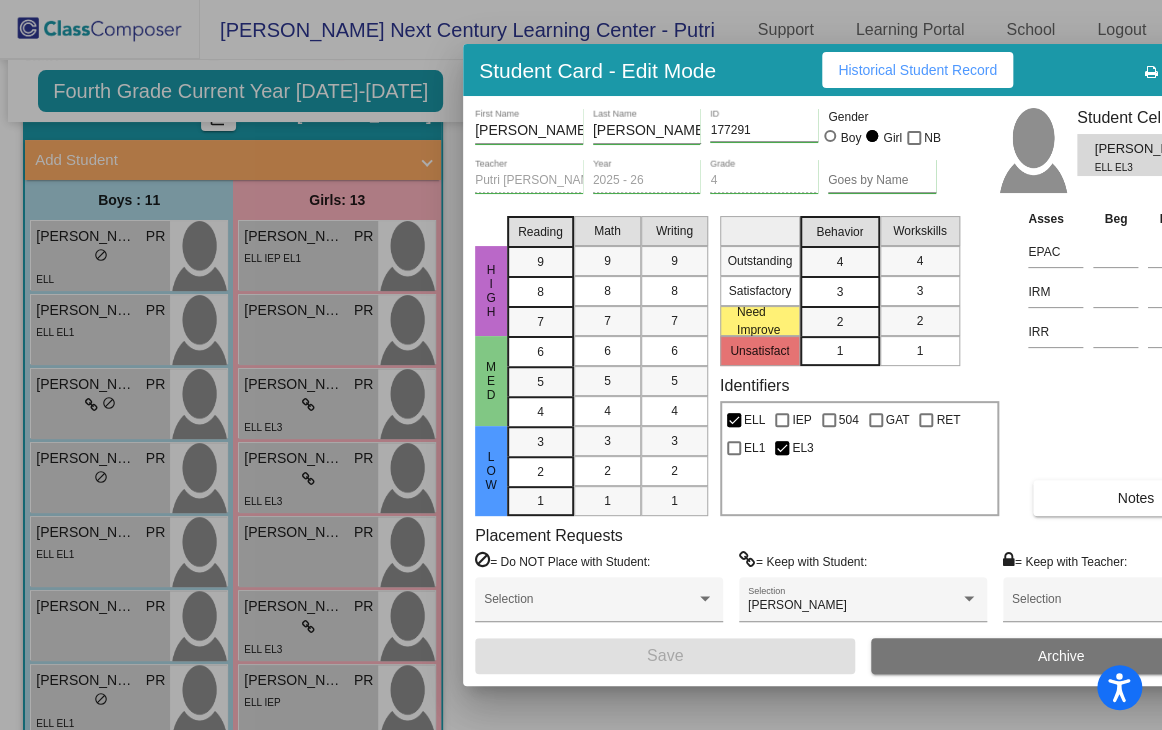 click at bounding box center (581, 365) 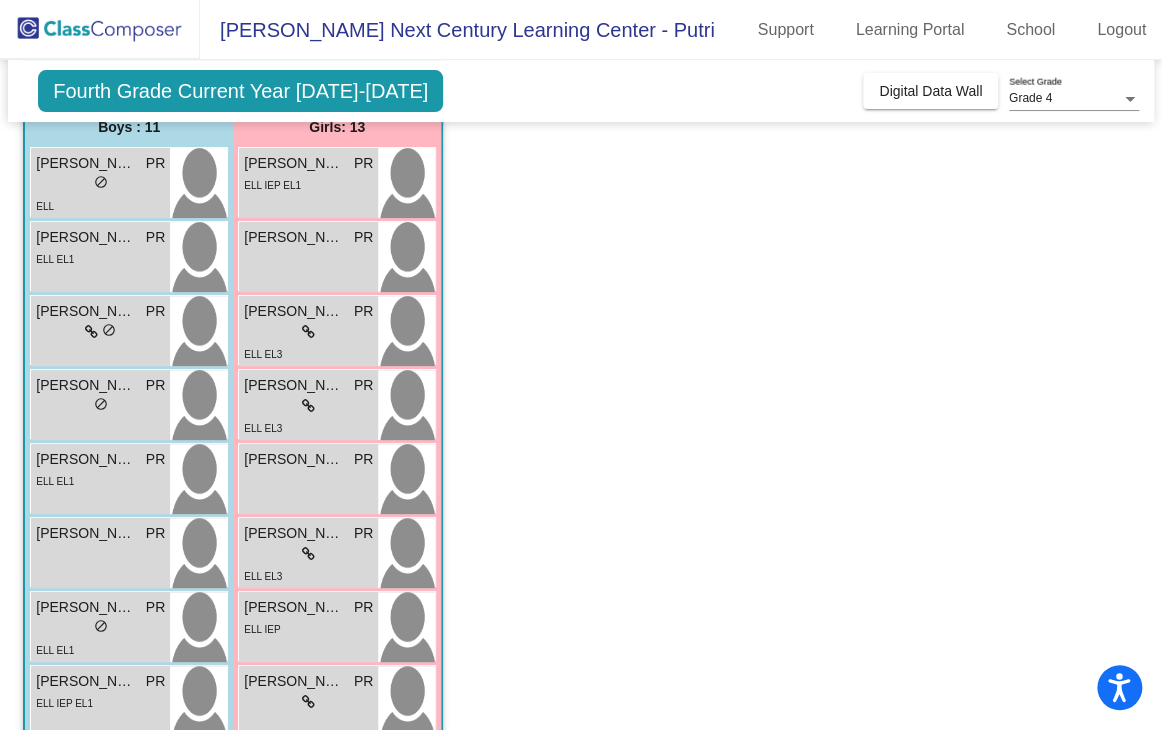 scroll, scrollTop: 300, scrollLeft: 0, axis: vertical 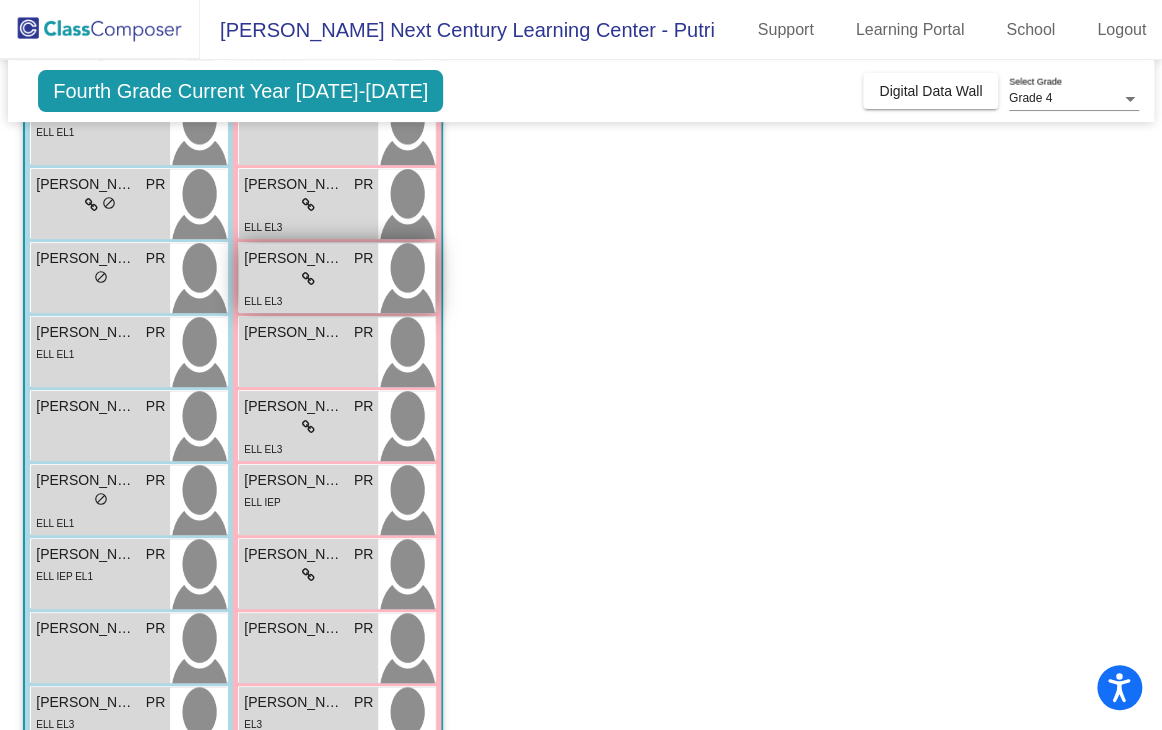 click on "Eva Lauriano Maldonado PR lock do_not_disturb_alt ELL EL3" at bounding box center (308, 278) 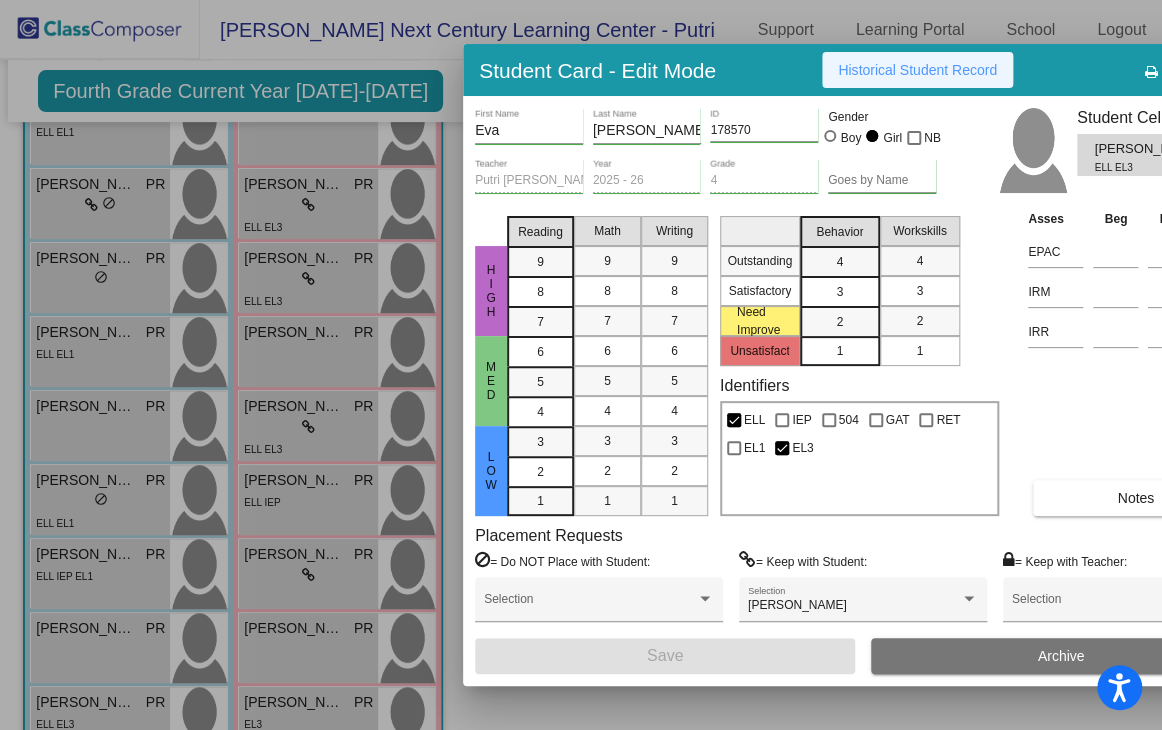 click on "Historical Student Record" at bounding box center [917, 70] 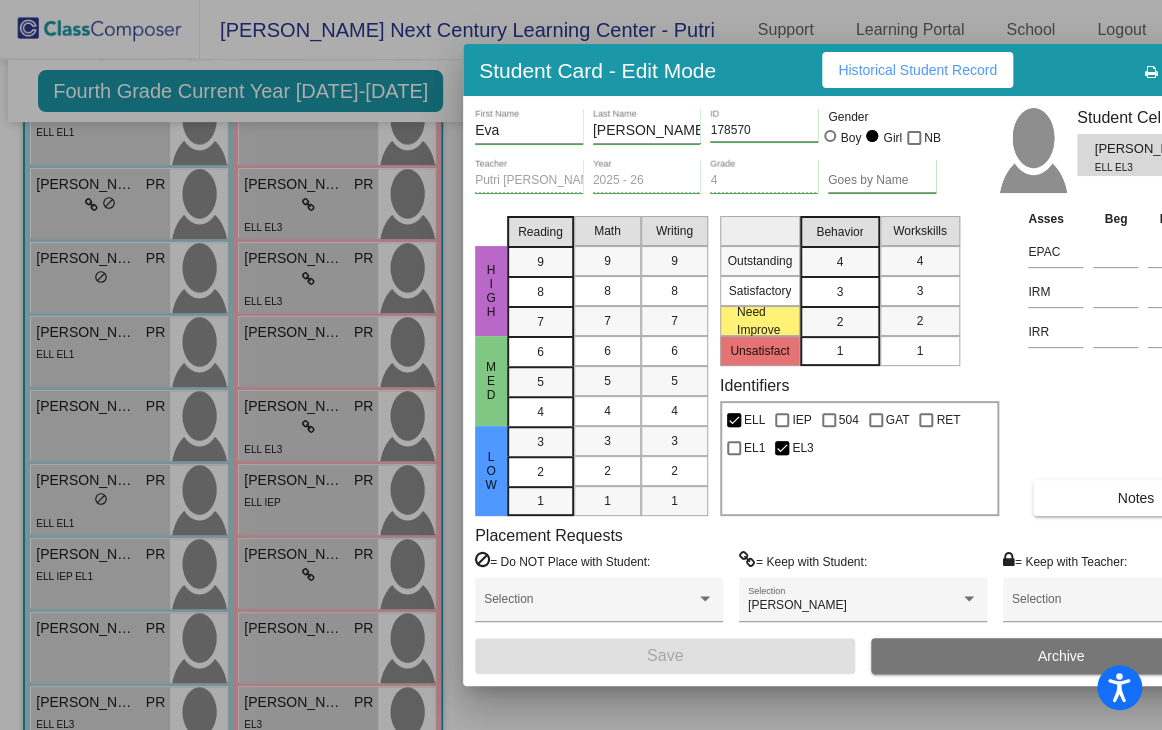click at bounding box center (581, 365) 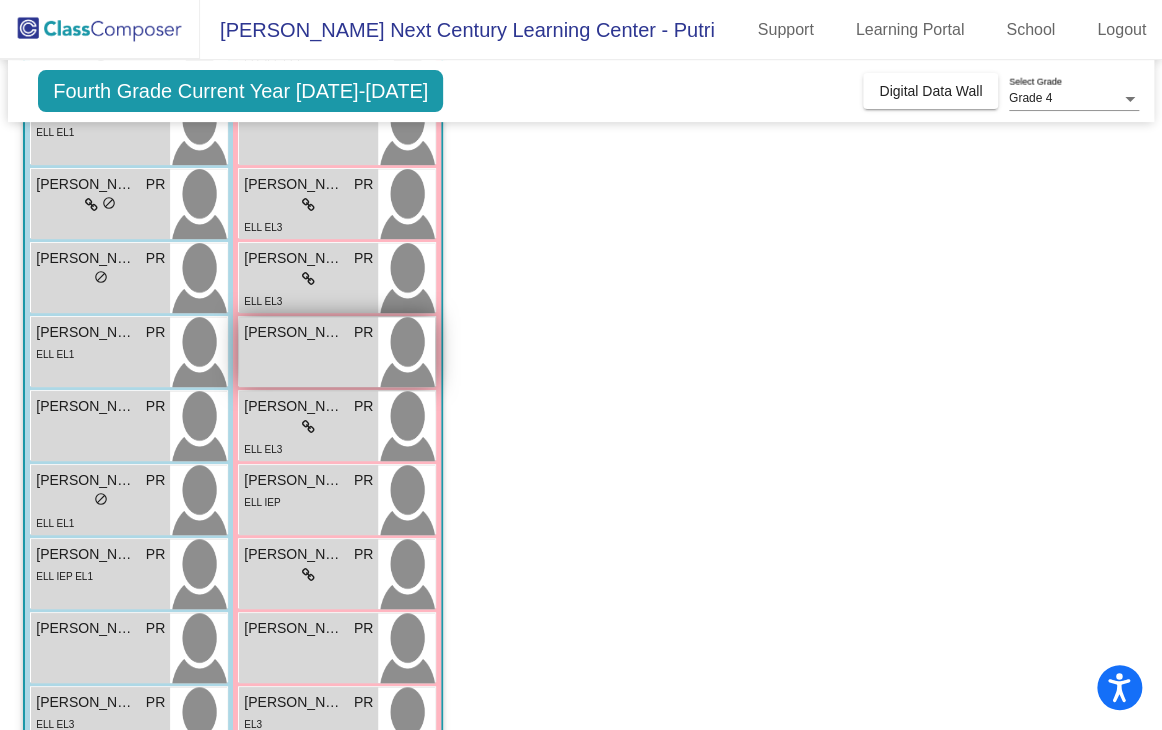 click at bounding box center (406, 352) 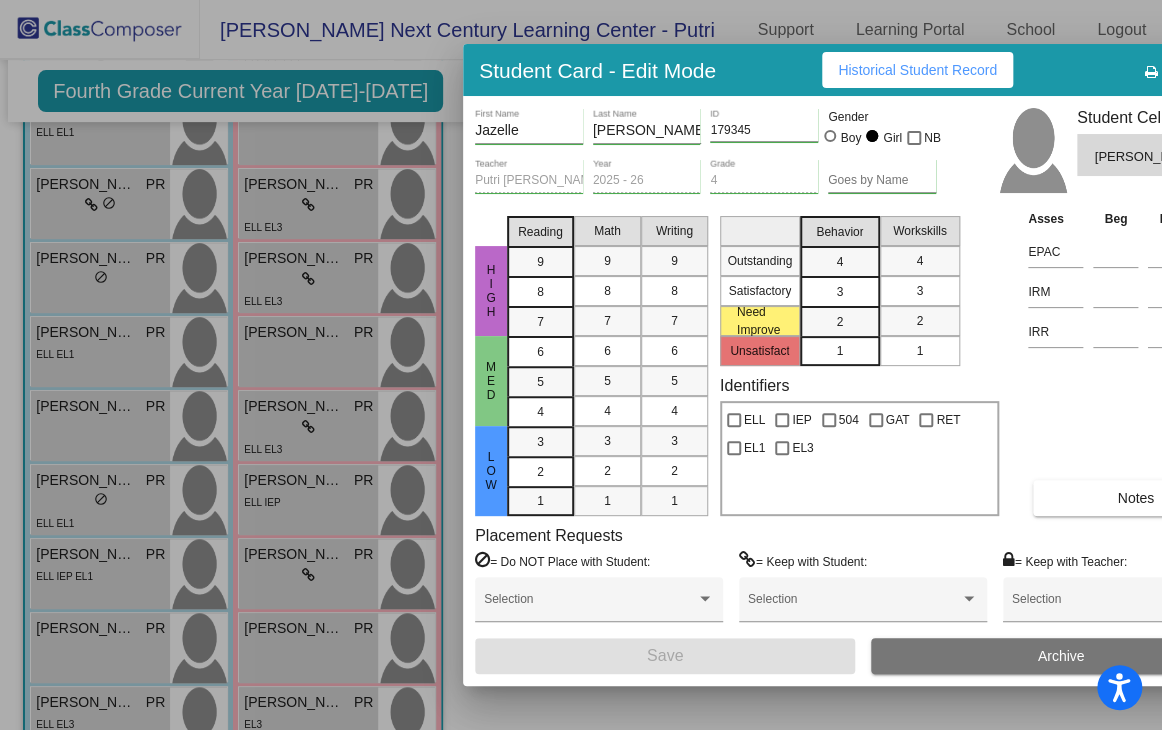 click on "Historical Student Record" at bounding box center (917, 70) 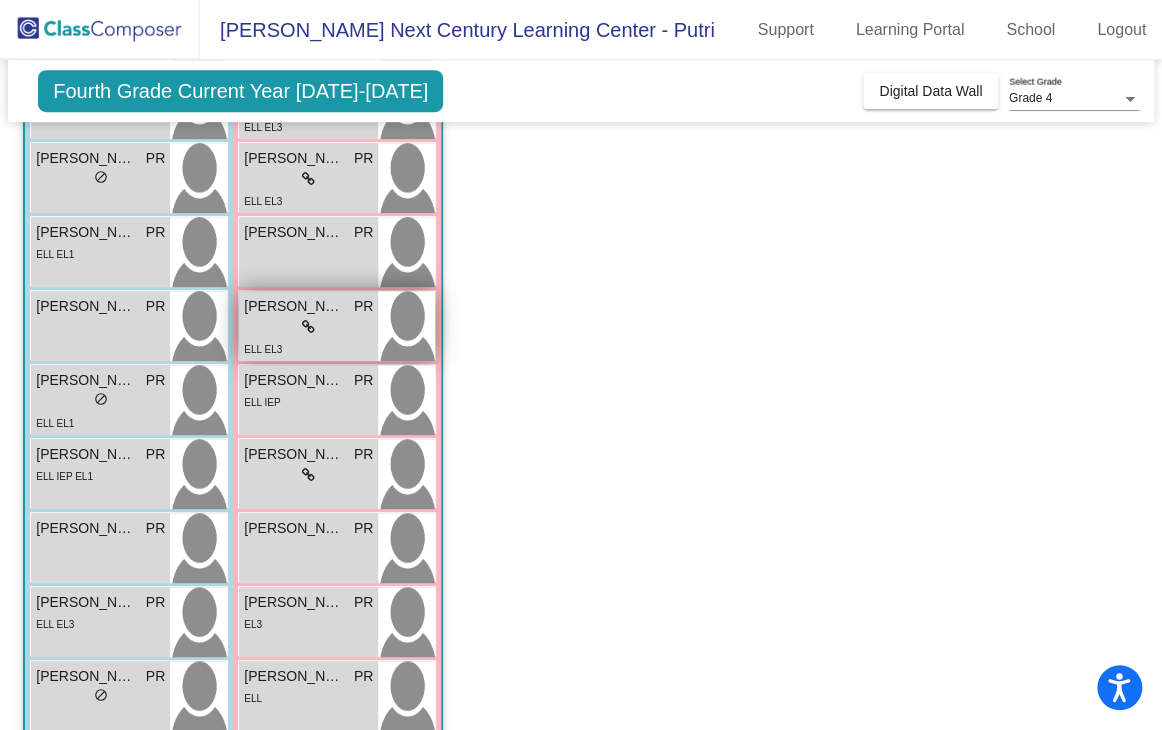 scroll, scrollTop: 500, scrollLeft: 0, axis: vertical 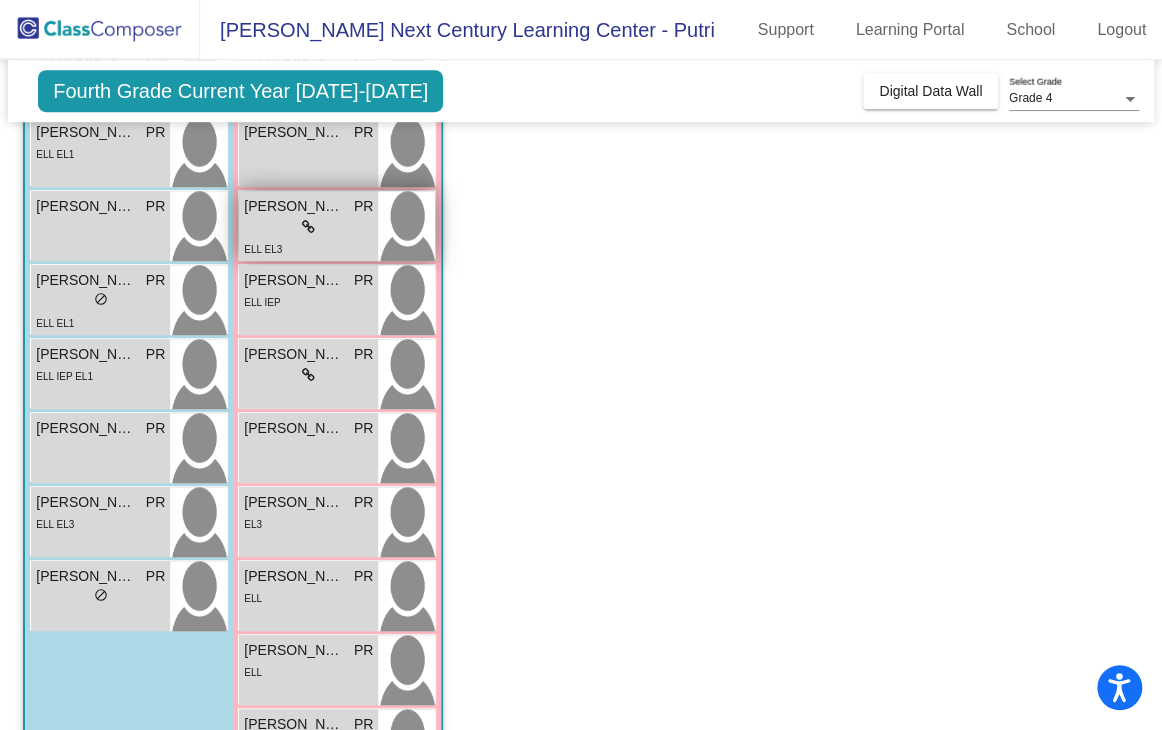 click on "lock do_not_disturb_alt" at bounding box center (308, 227) 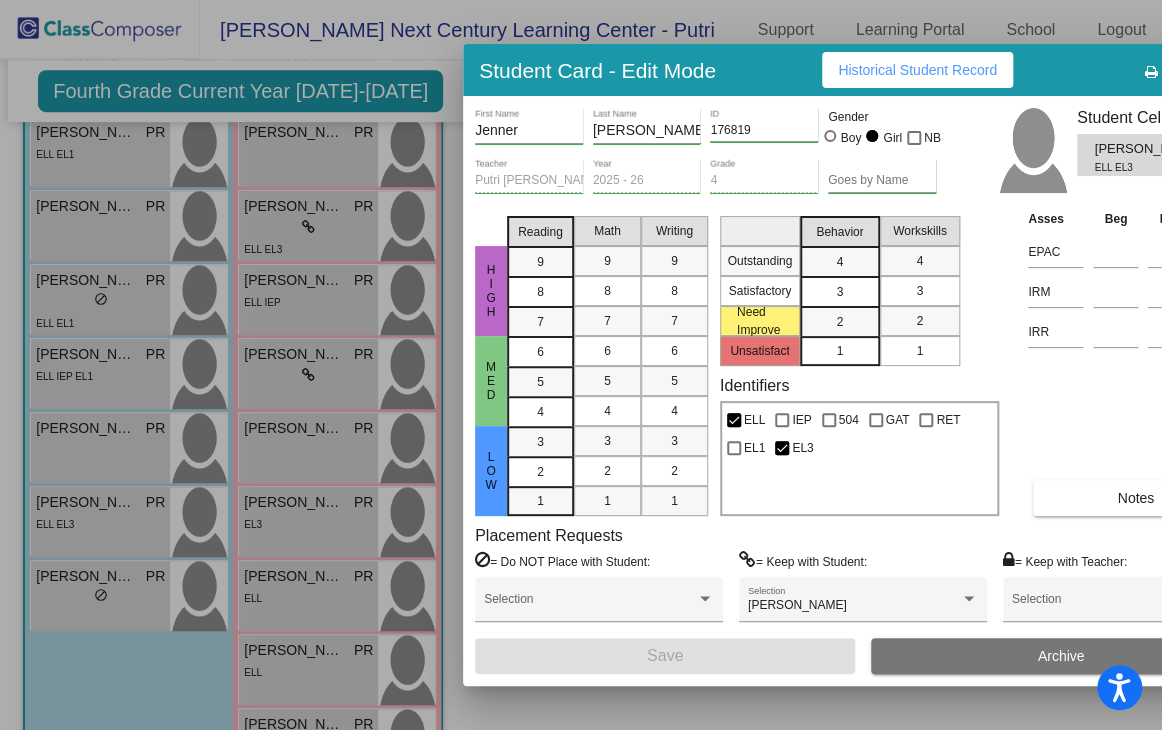 click on "Historical Student Record" at bounding box center (917, 70) 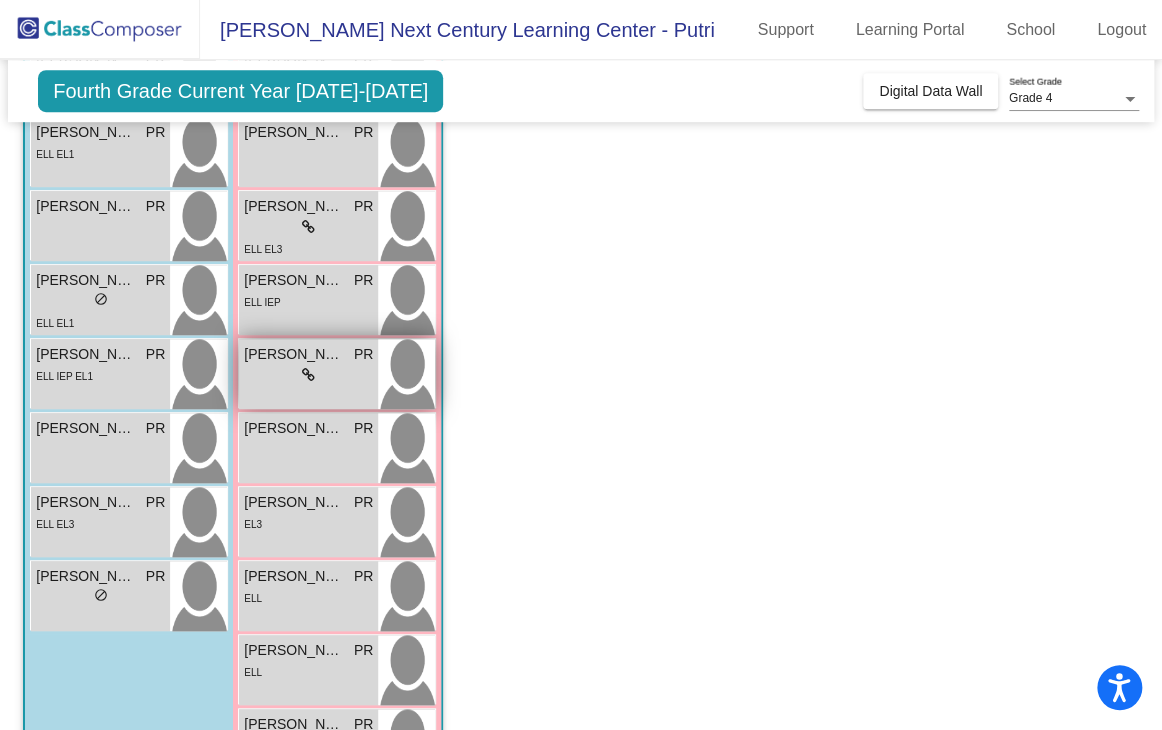 scroll, scrollTop: 583, scrollLeft: 0, axis: vertical 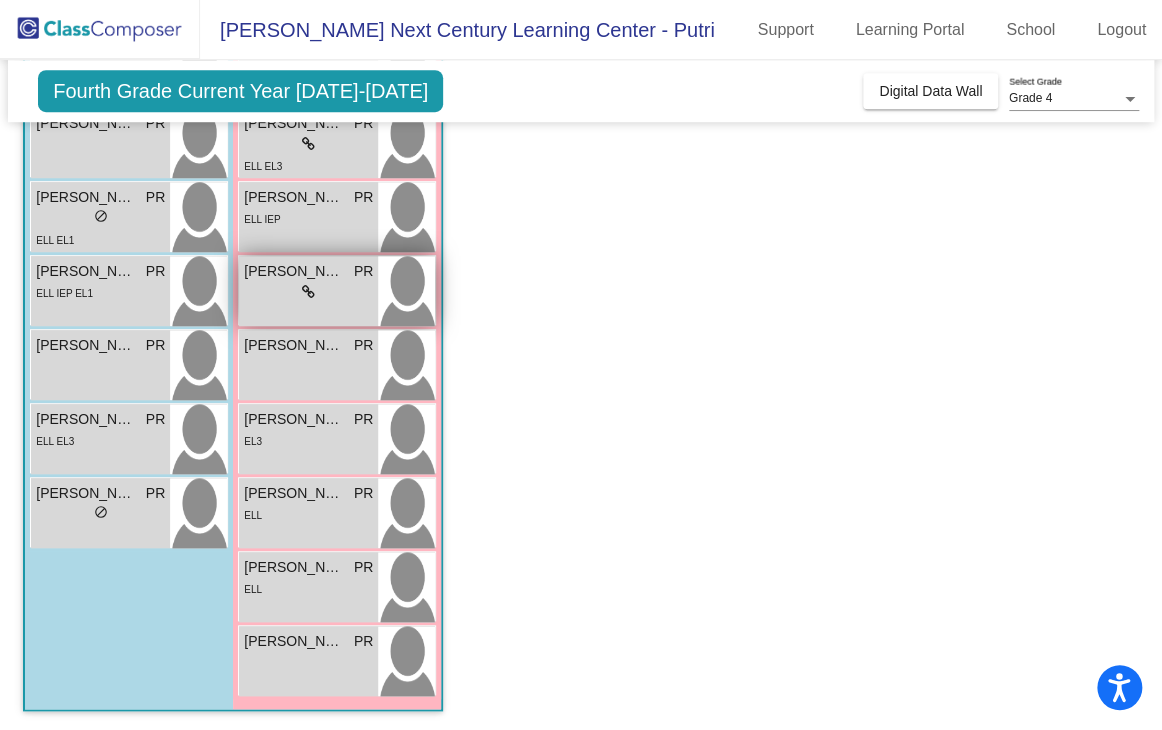 click on "PR" at bounding box center (363, 271) 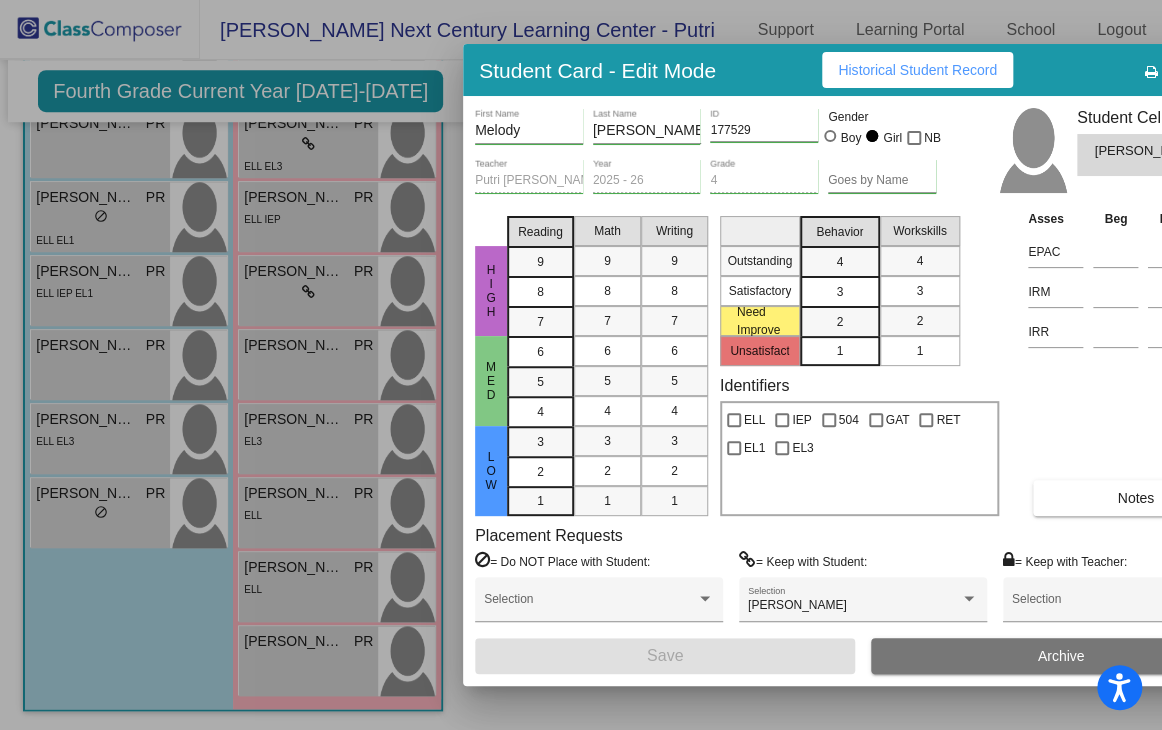 click on "Historical Student Record" at bounding box center [917, 70] 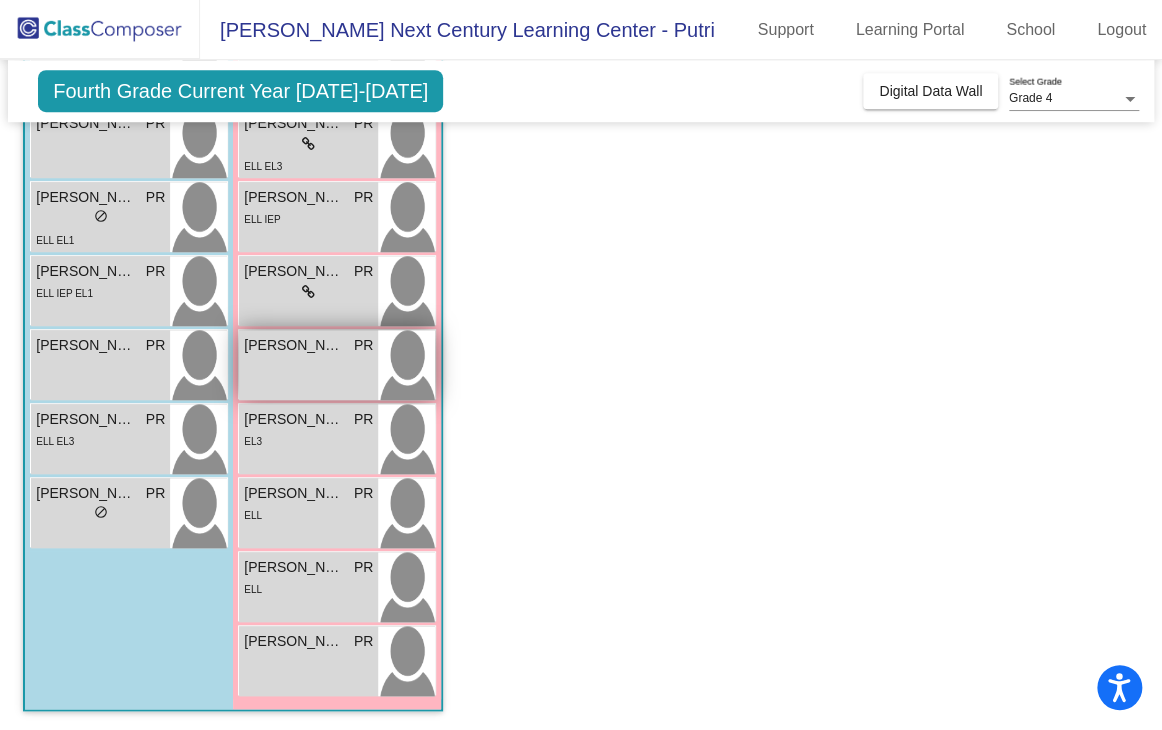 click on "Michelle Malaga- Galvan PR lock do_not_disturb_alt" at bounding box center (308, 365) 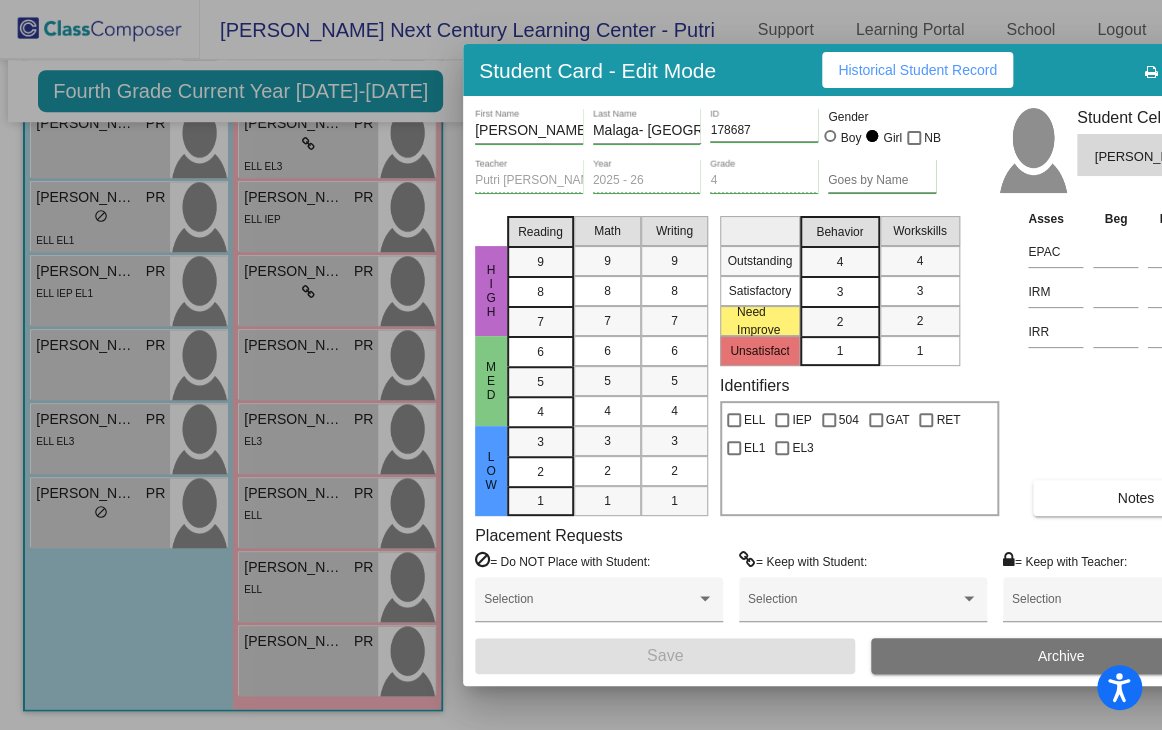 click on "Historical Student Record" at bounding box center (917, 70) 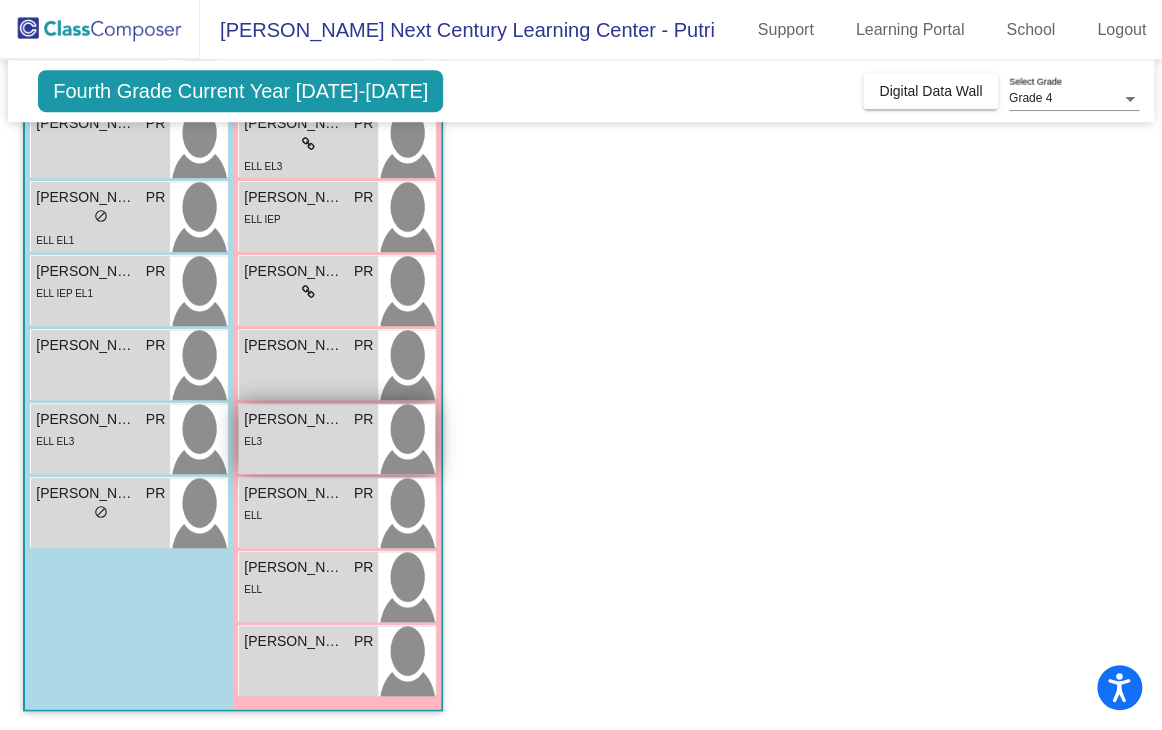 click on "EL3" at bounding box center (308, 440) 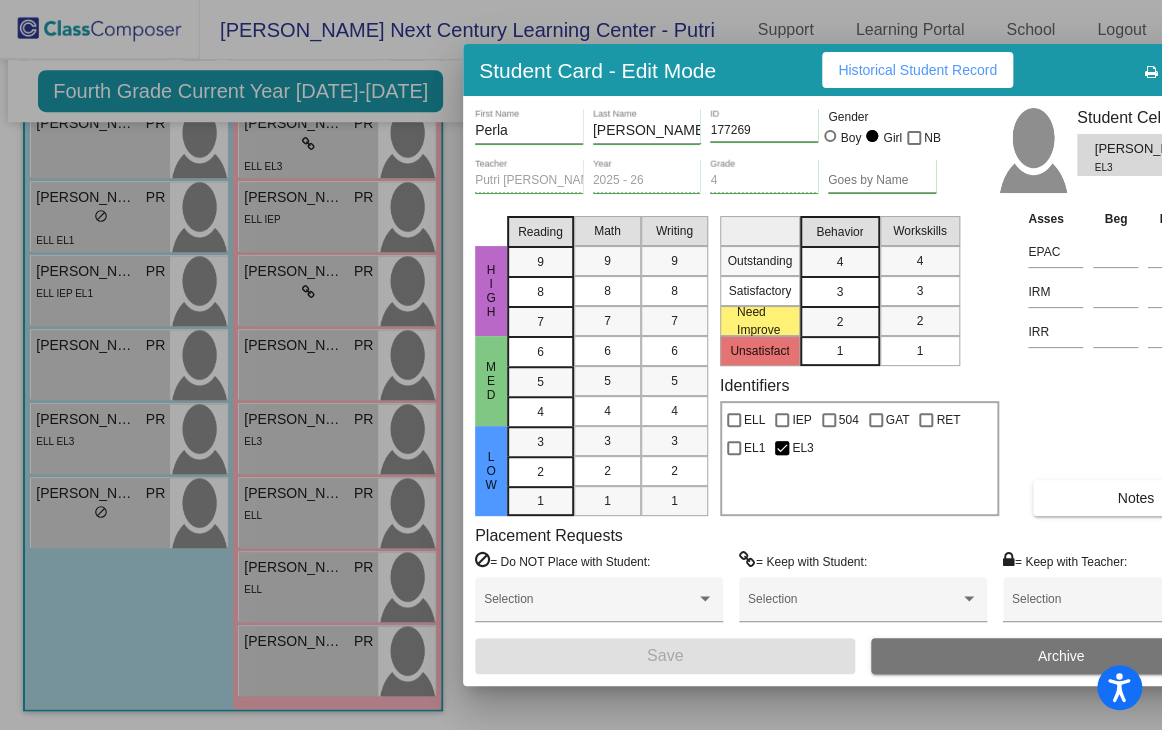 click at bounding box center [581, 365] 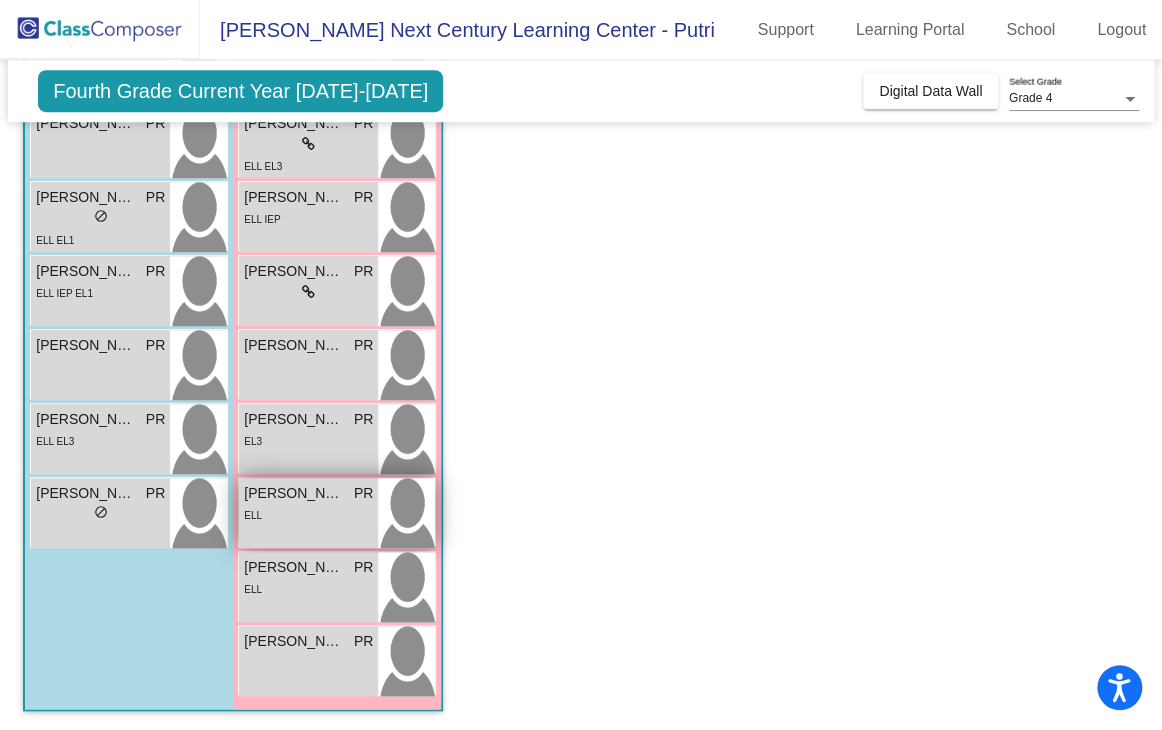 click on "PR" at bounding box center (363, 493) 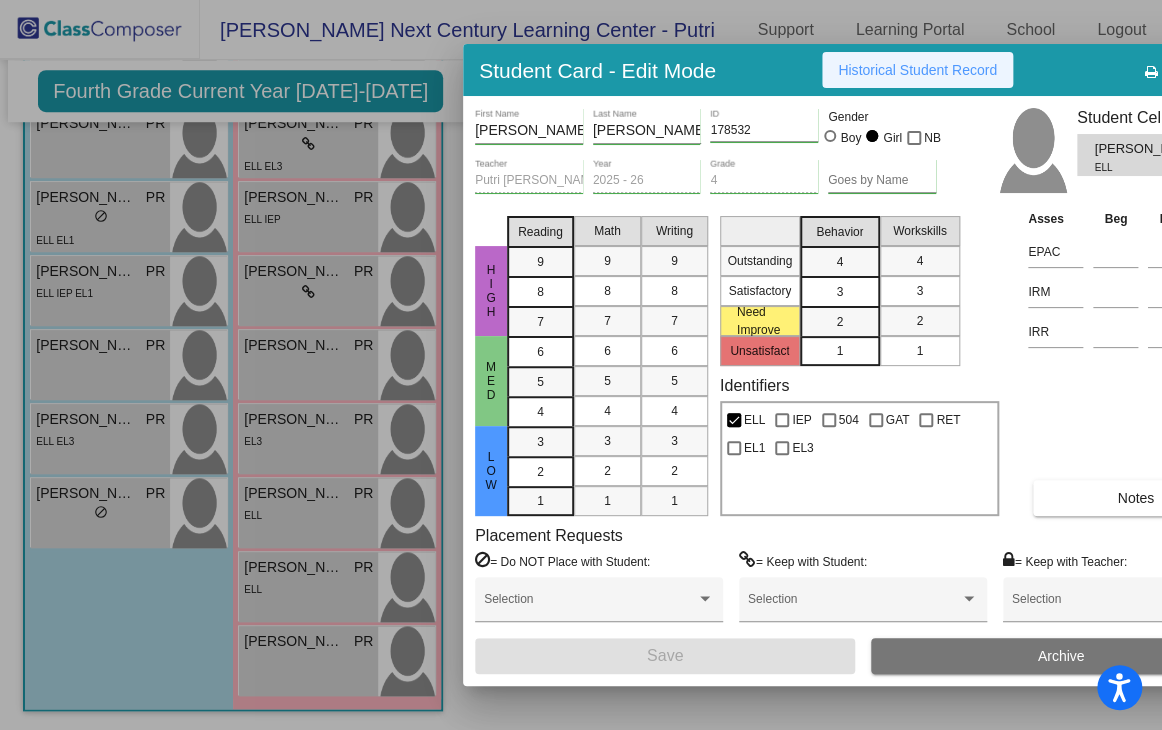 click on "Historical Student Record" at bounding box center (917, 70) 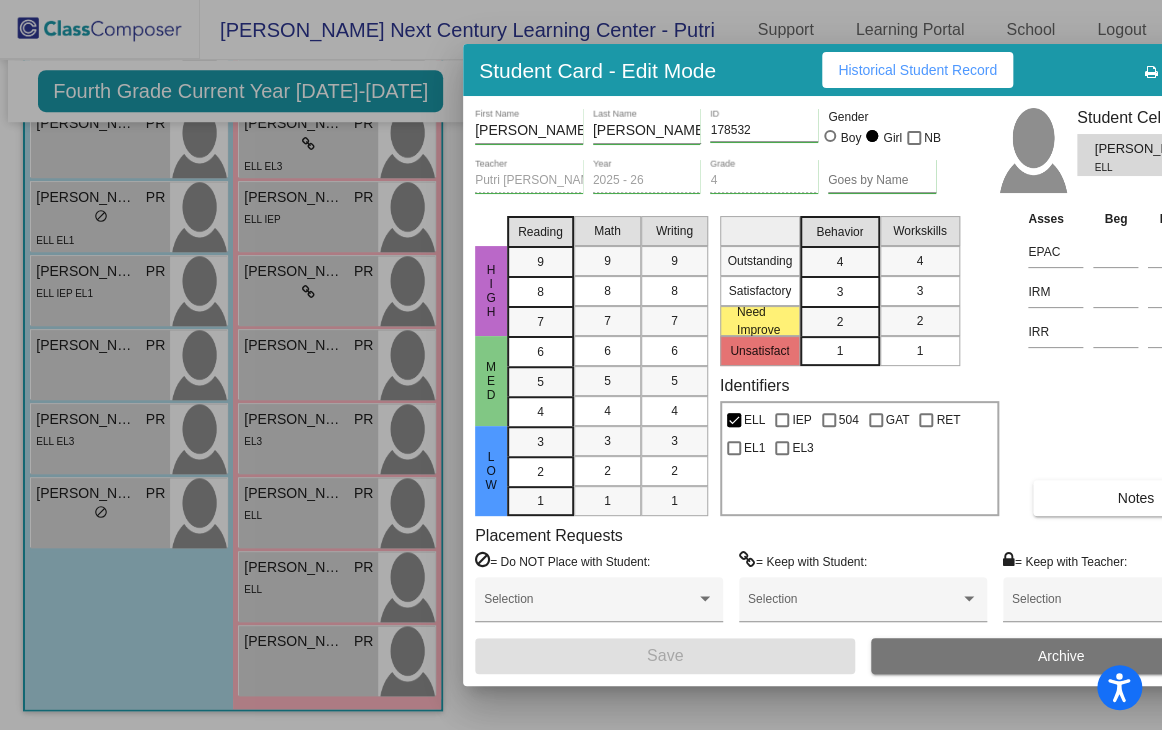 click at bounding box center (581, 365) 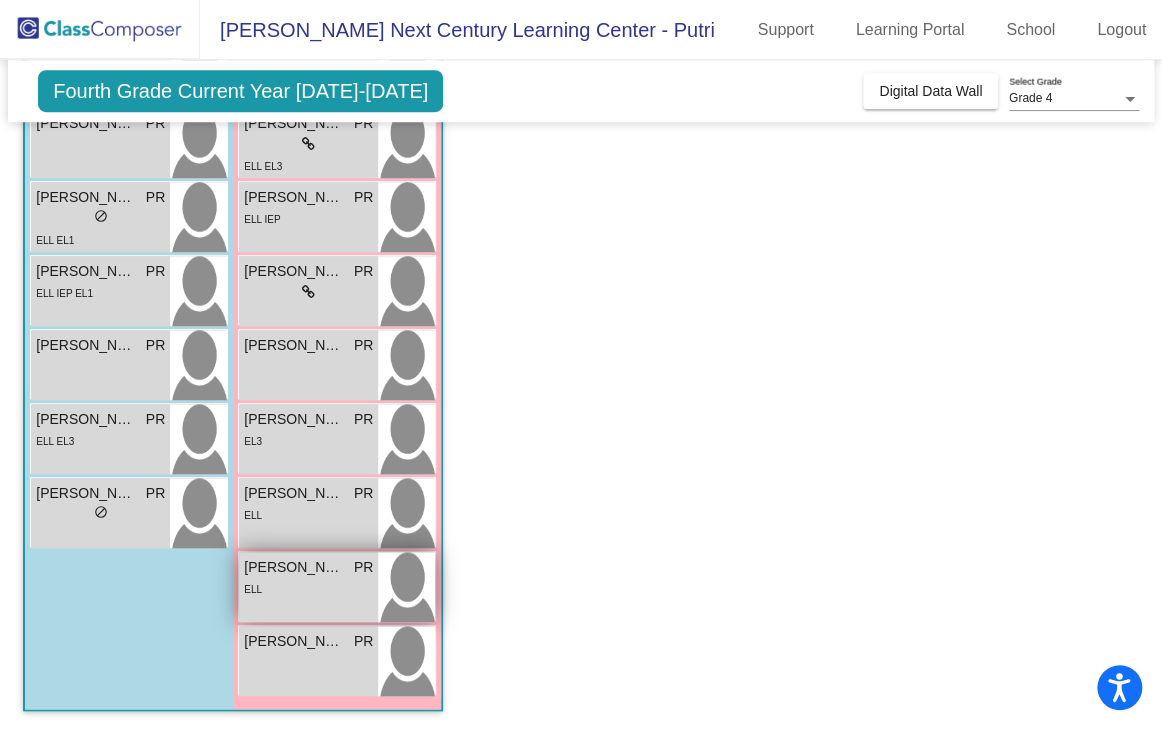 click on "ELL" at bounding box center (308, 588) 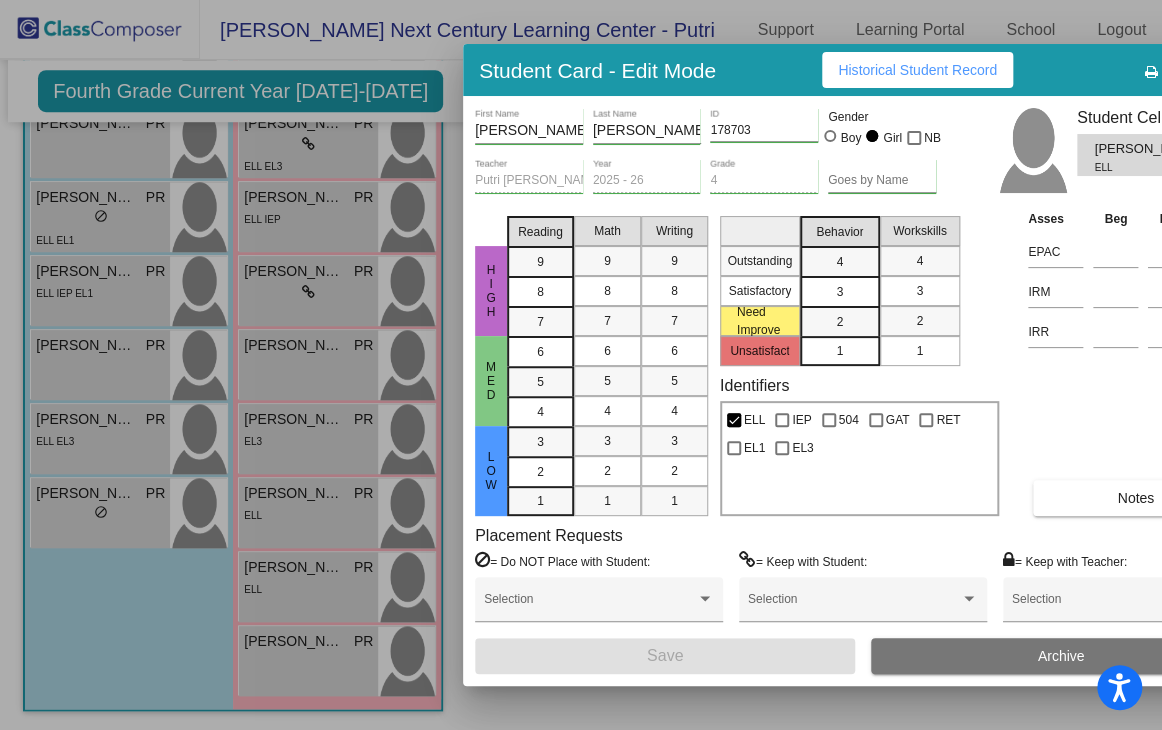 click on "Historical Student Record" at bounding box center (917, 70) 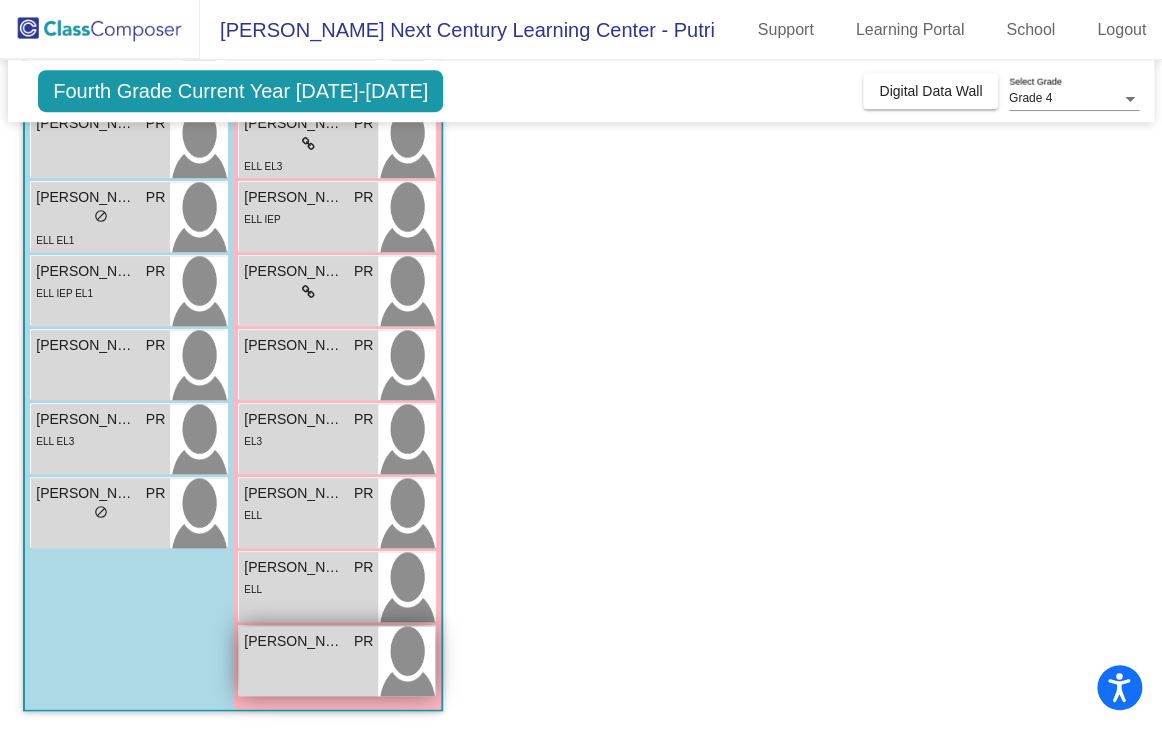 click on "Zayra Carranza PR lock do_not_disturb_alt" at bounding box center [308, 661] 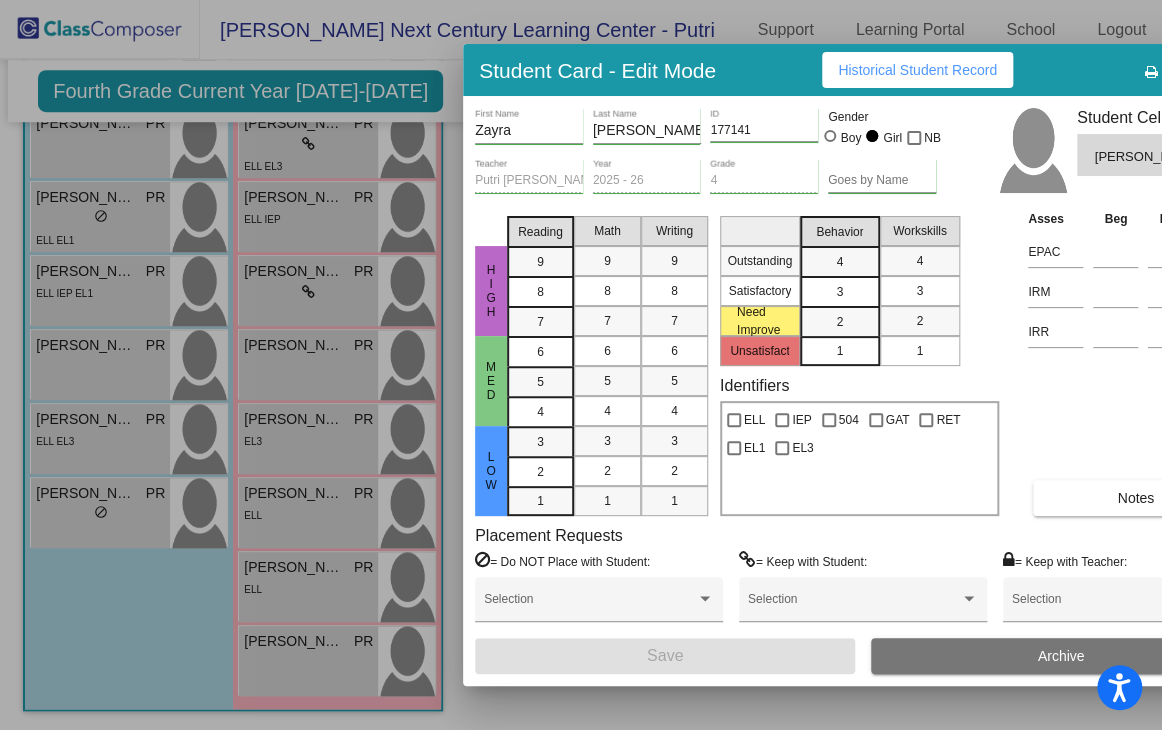 click on "Historical Student Record" at bounding box center [917, 70] 